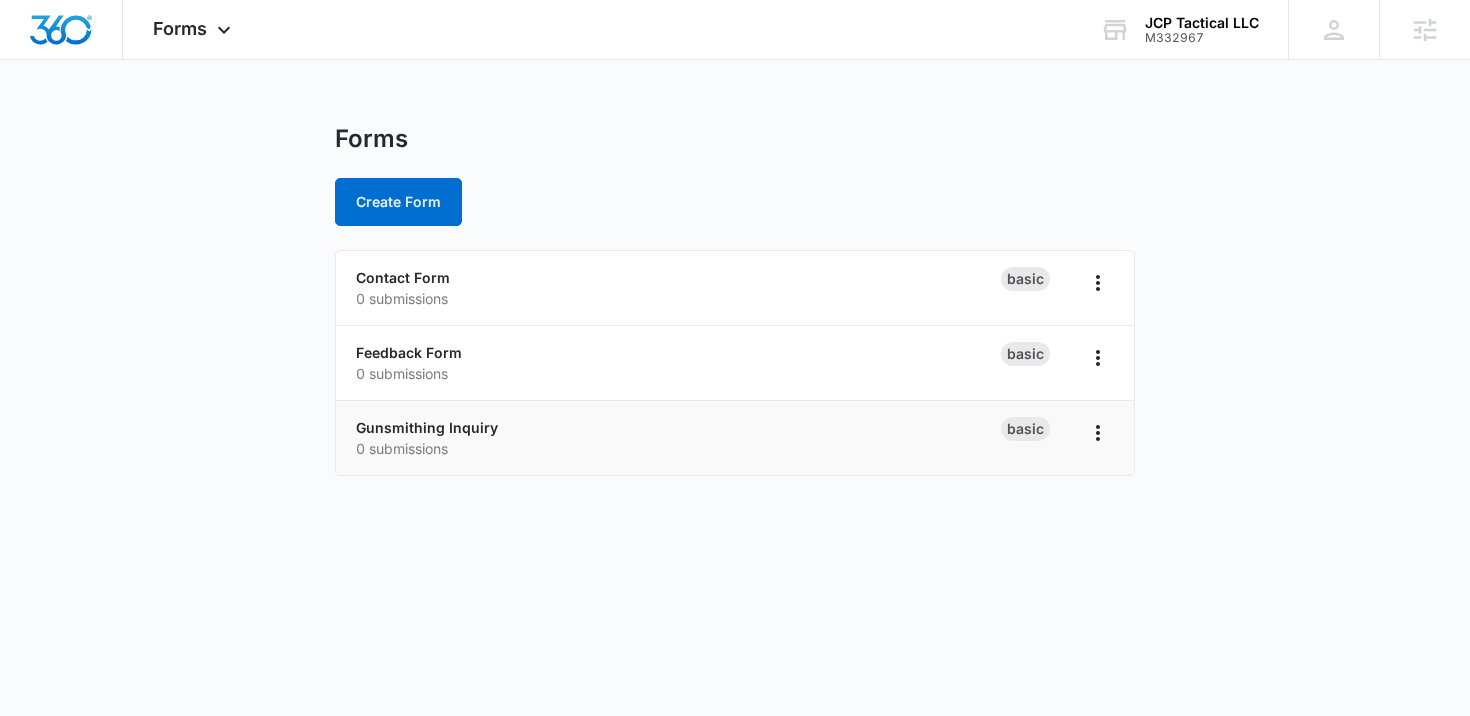 scroll, scrollTop: 0, scrollLeft: 0, axis: both 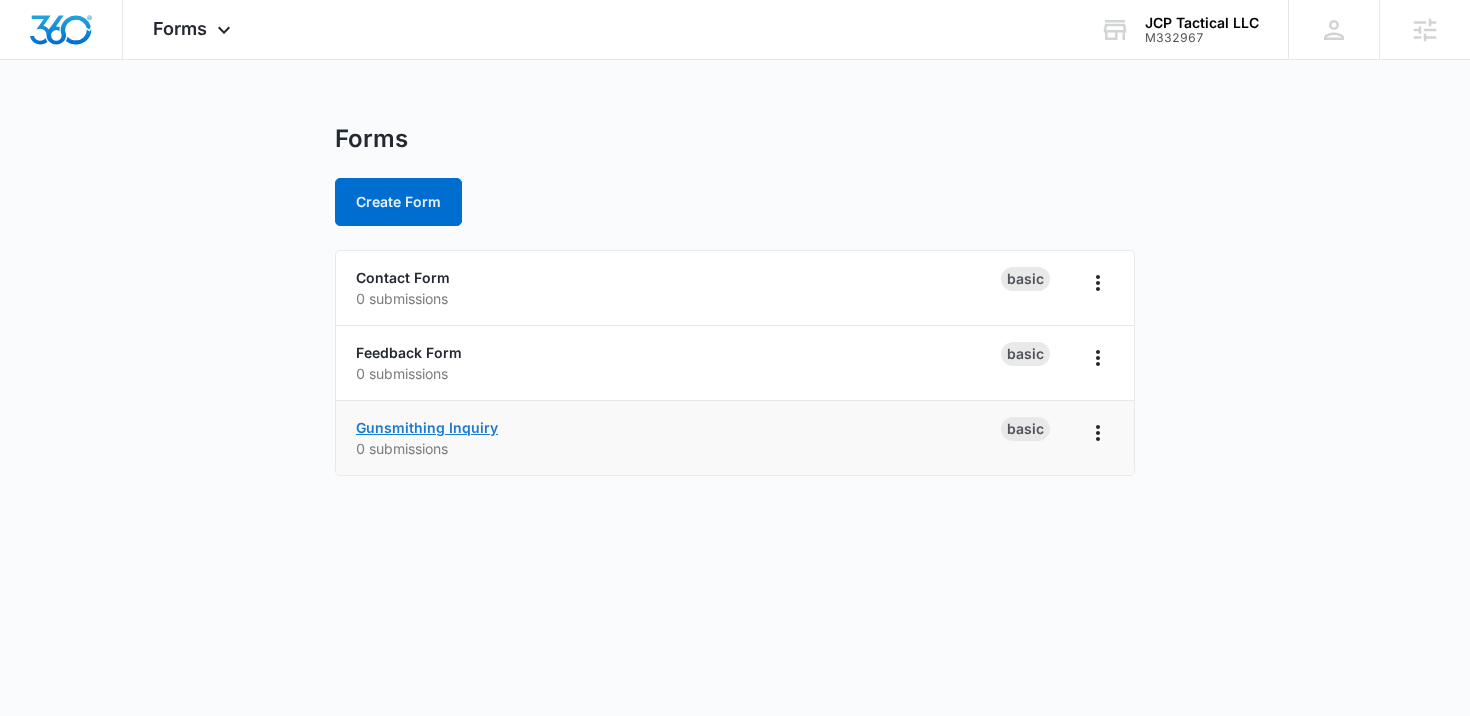 click on "Gunsmithing Inquiry" at bounding box center [427, 427] 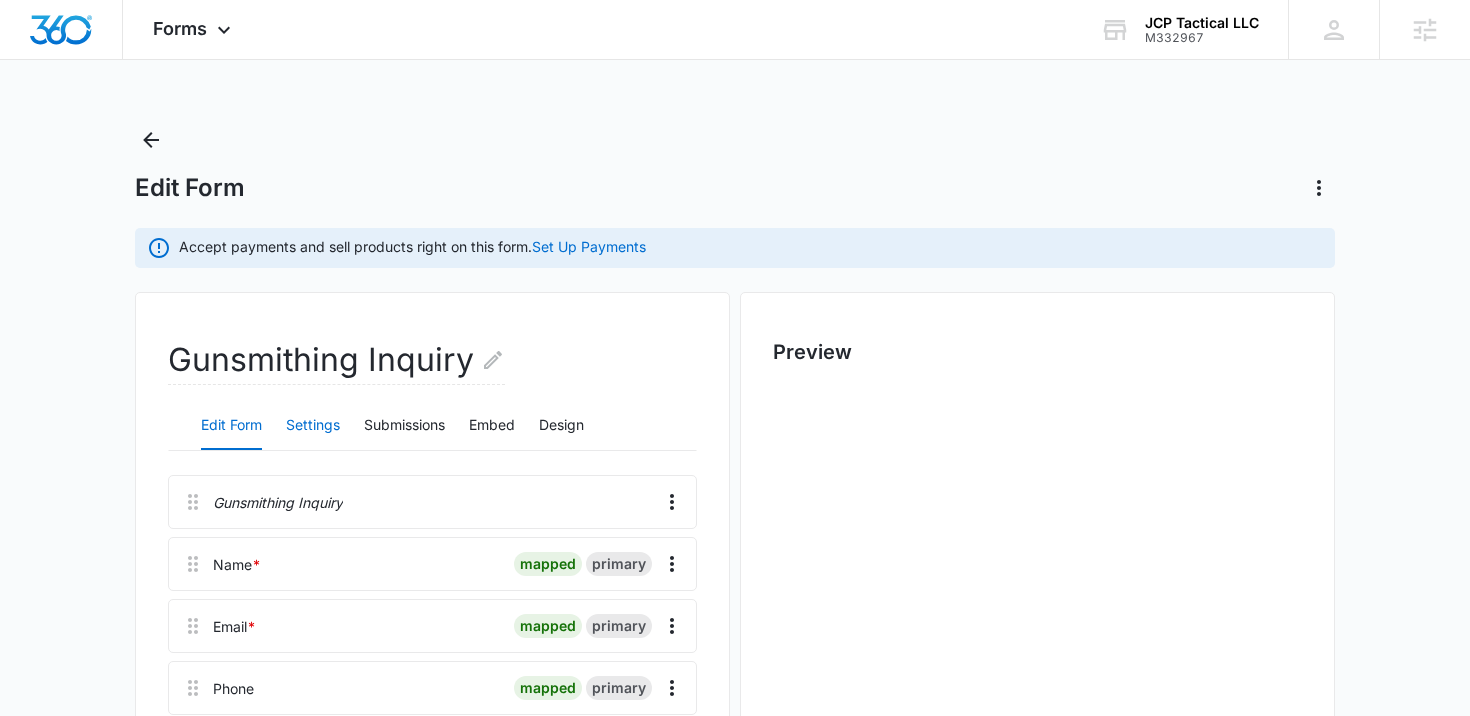 scroll, scrollTop: 0, scrollLeft: 0, axis: both 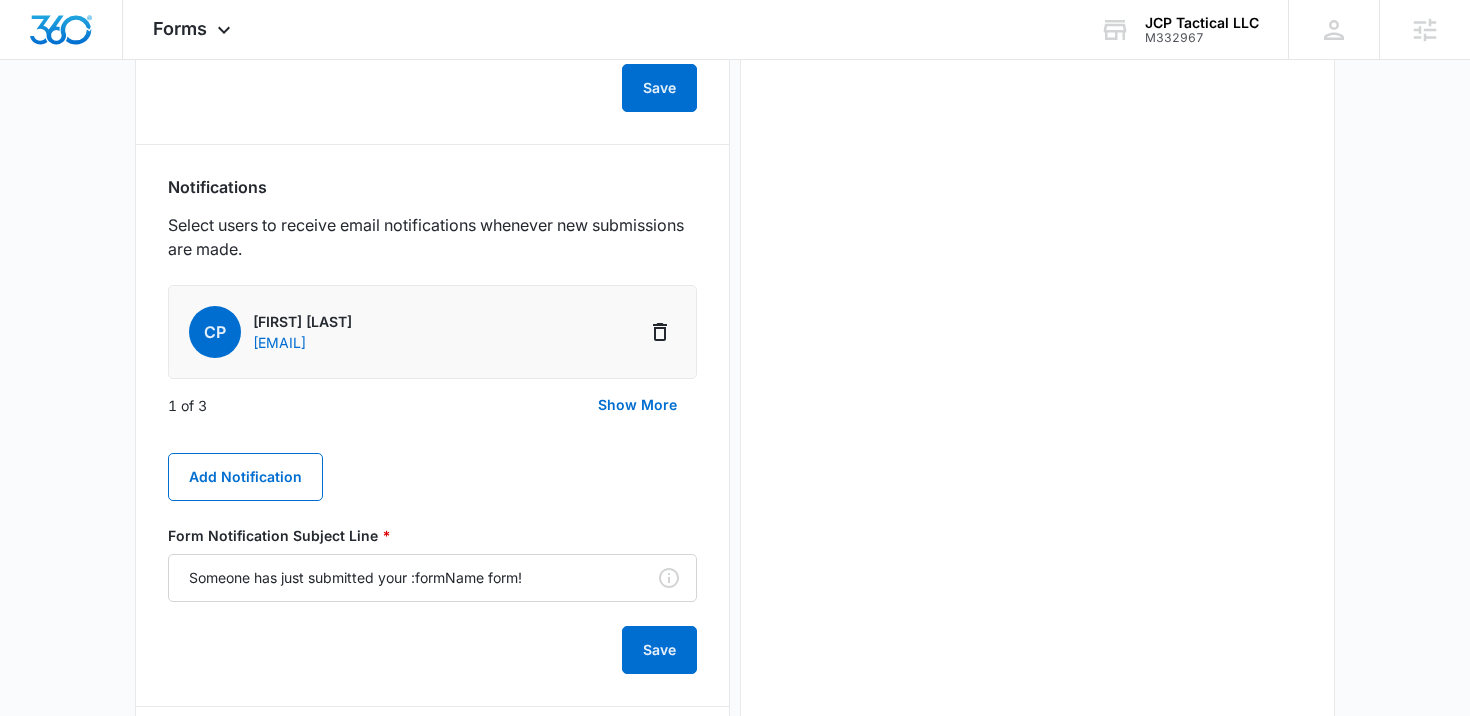 click on "CP Charles Pariseau jcptacticalllc@gmail.com TH Timothy Holt jcptacticalsales@gmail.com M- M332967 - JCP Tactical LLC cy.patterson@madwire.com 1 of 3 Show More Add Notification Form Notification Subject Line * Someone has just submitted your :formName form! Save" at bounding box center (432, 479) 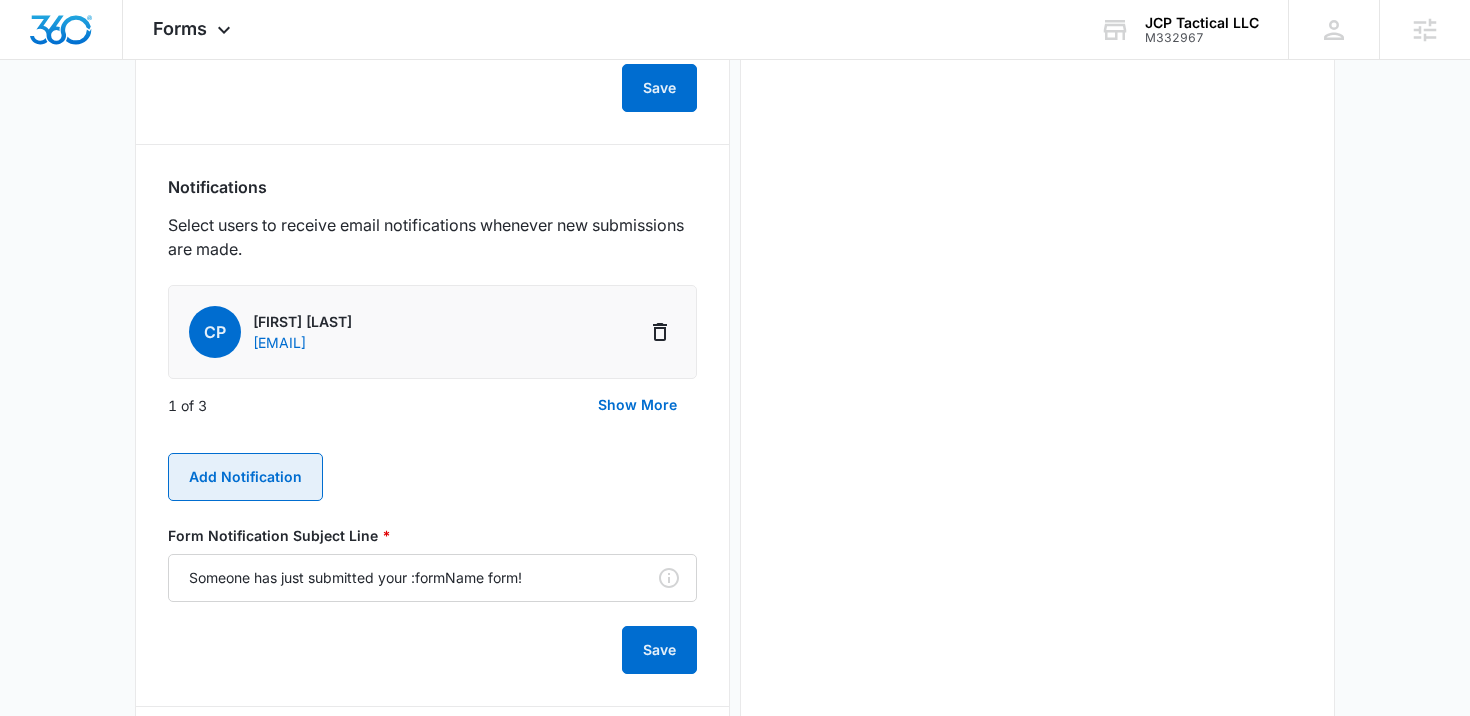 click on "Add Notification" at bounding box center (245, 477) 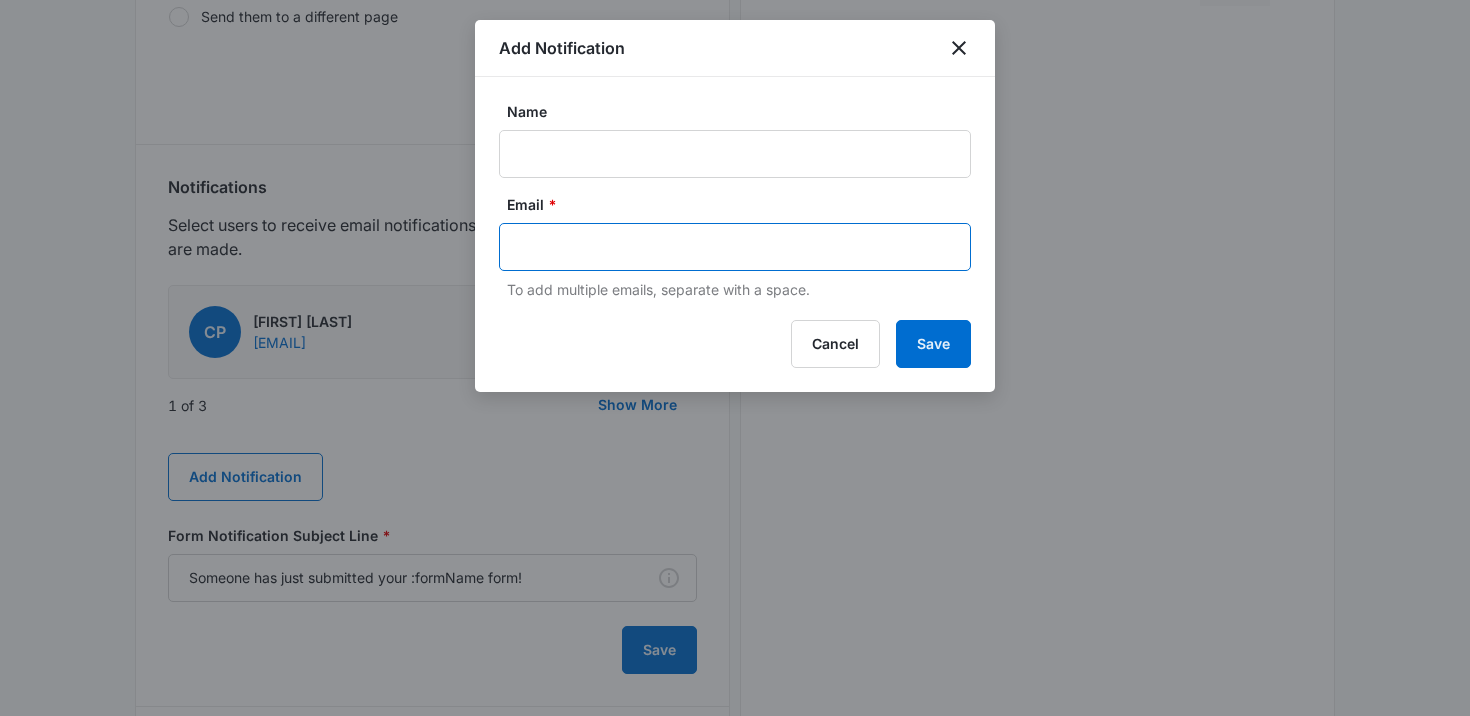 click at bounding box center [737, 247] 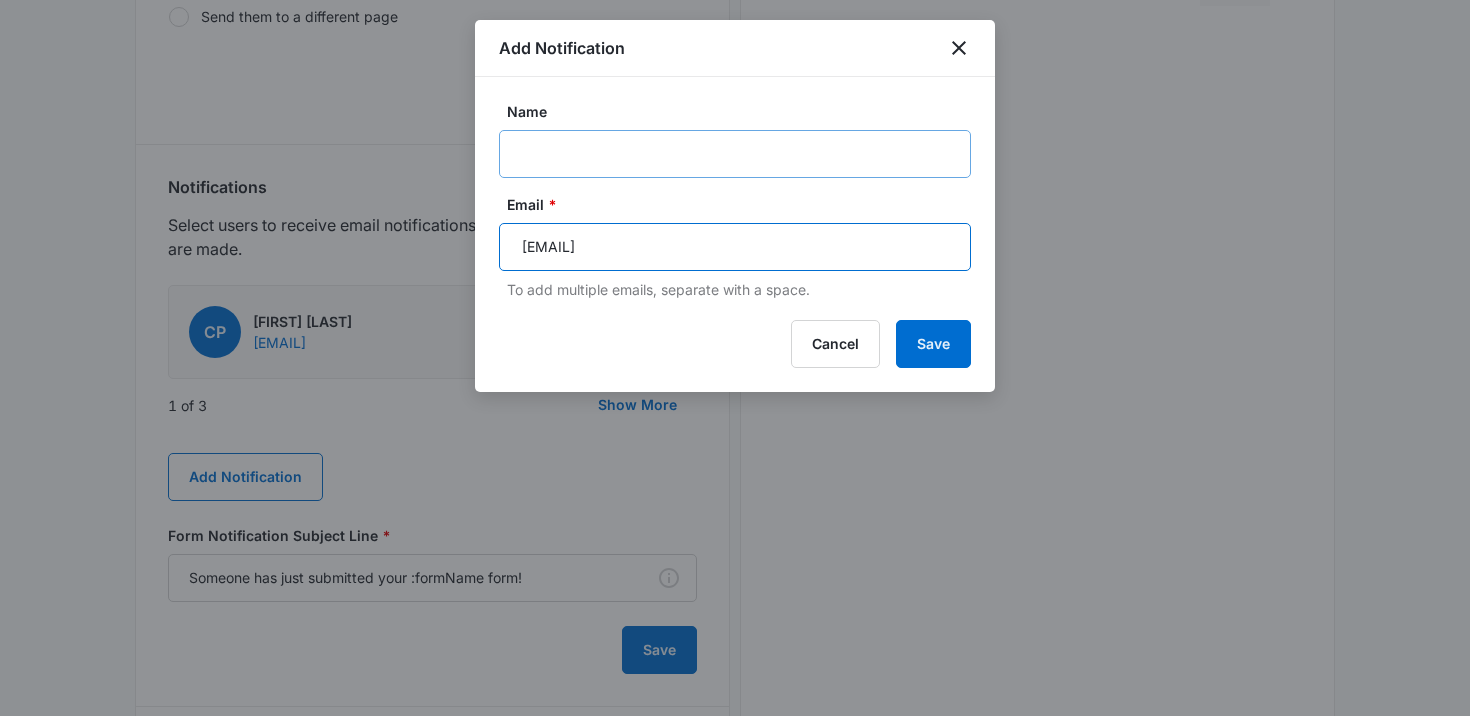 type on "jcptacticalgunsmith@gmail.com" 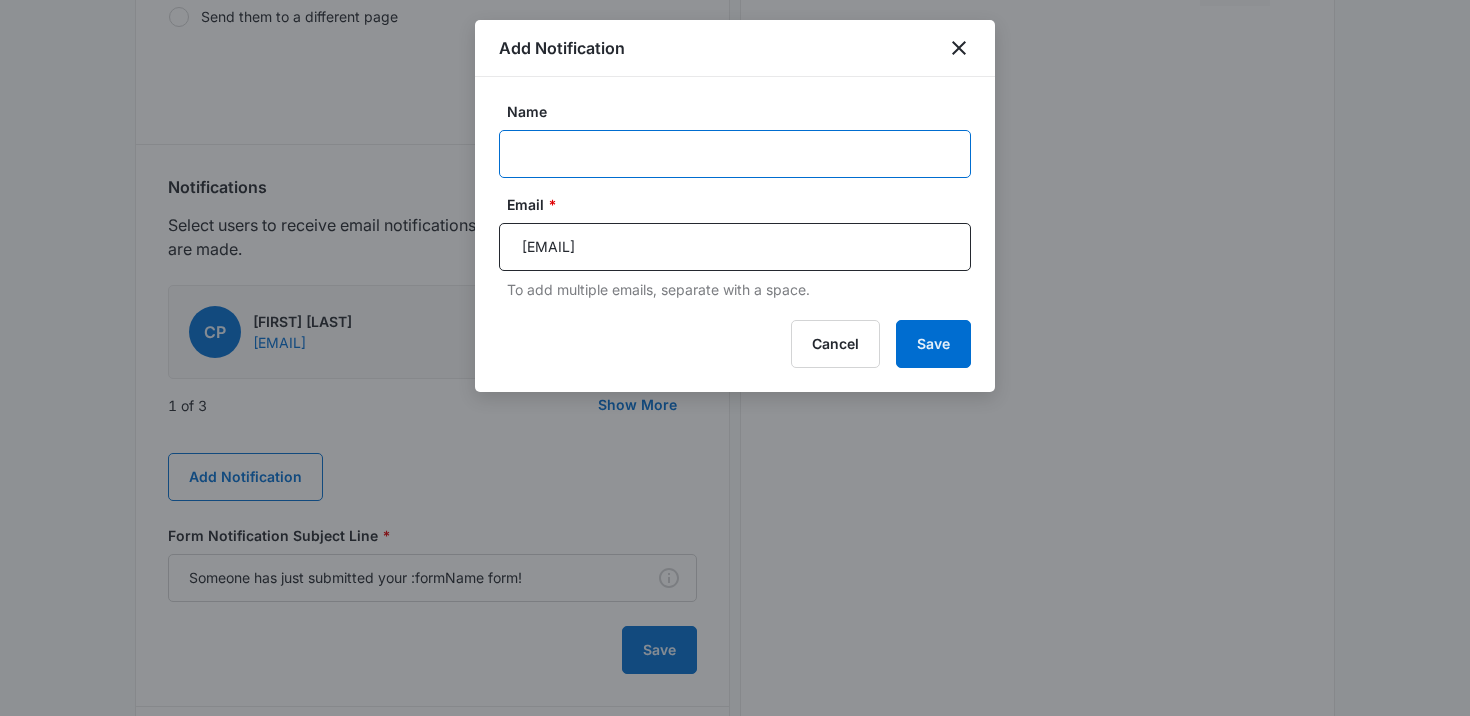 type 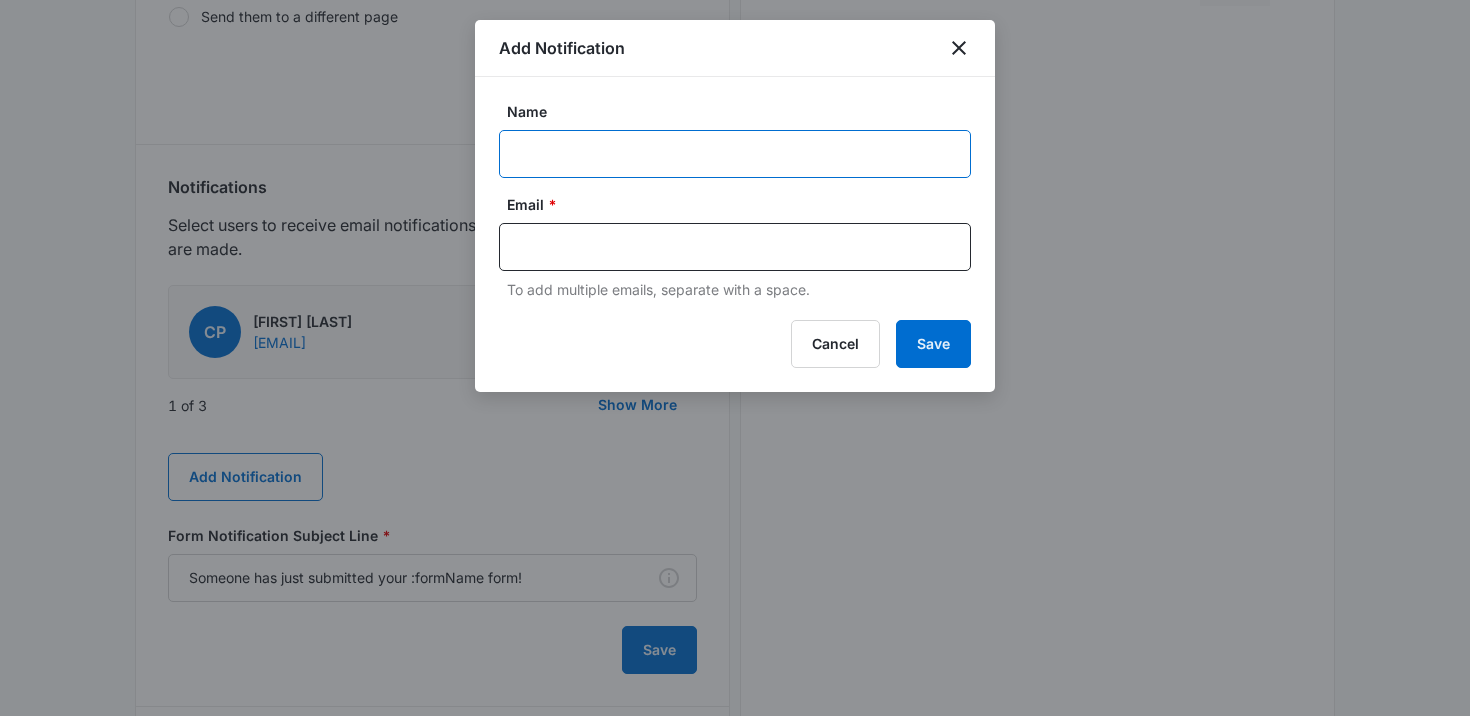 click on "Name" at bounding box center (735, 154) 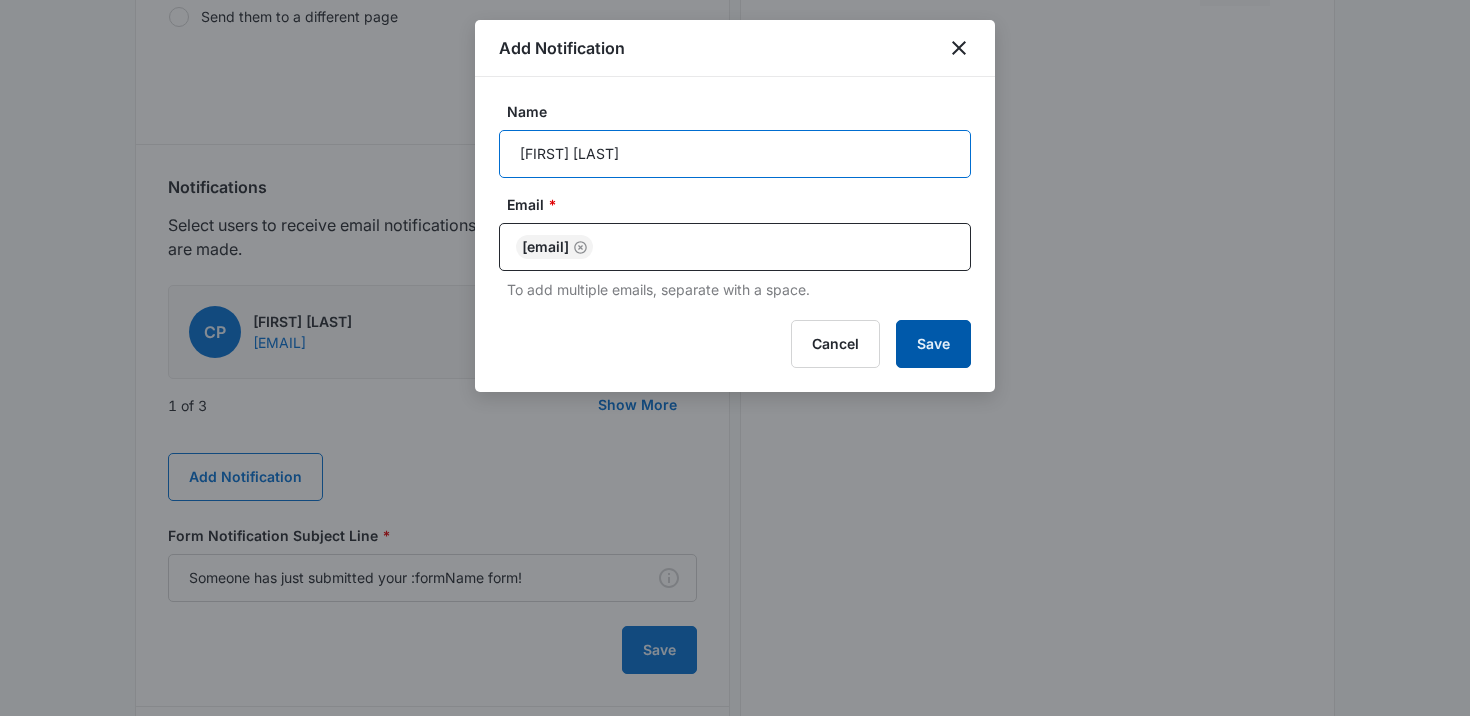 type on "JCP Gunsmithing" 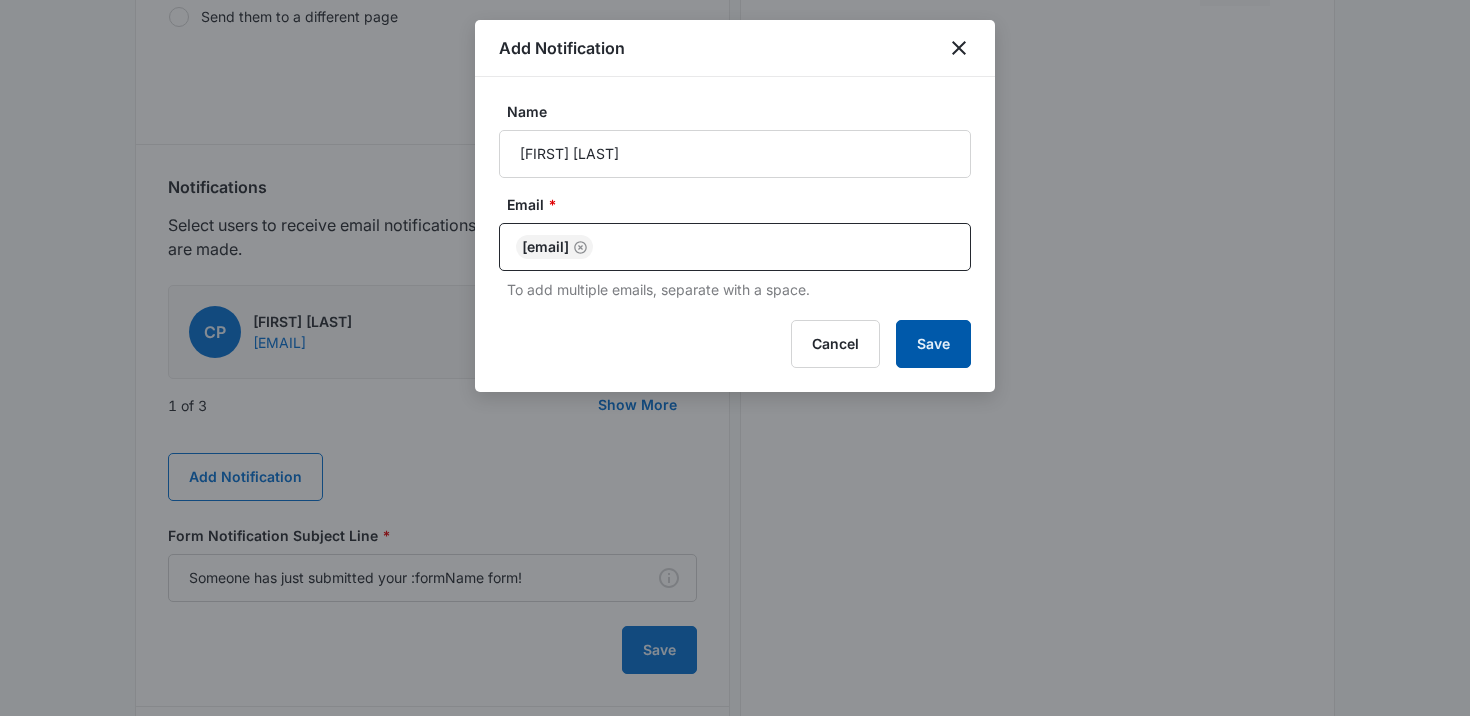 click on "Save" at bounding box center [933, 344] 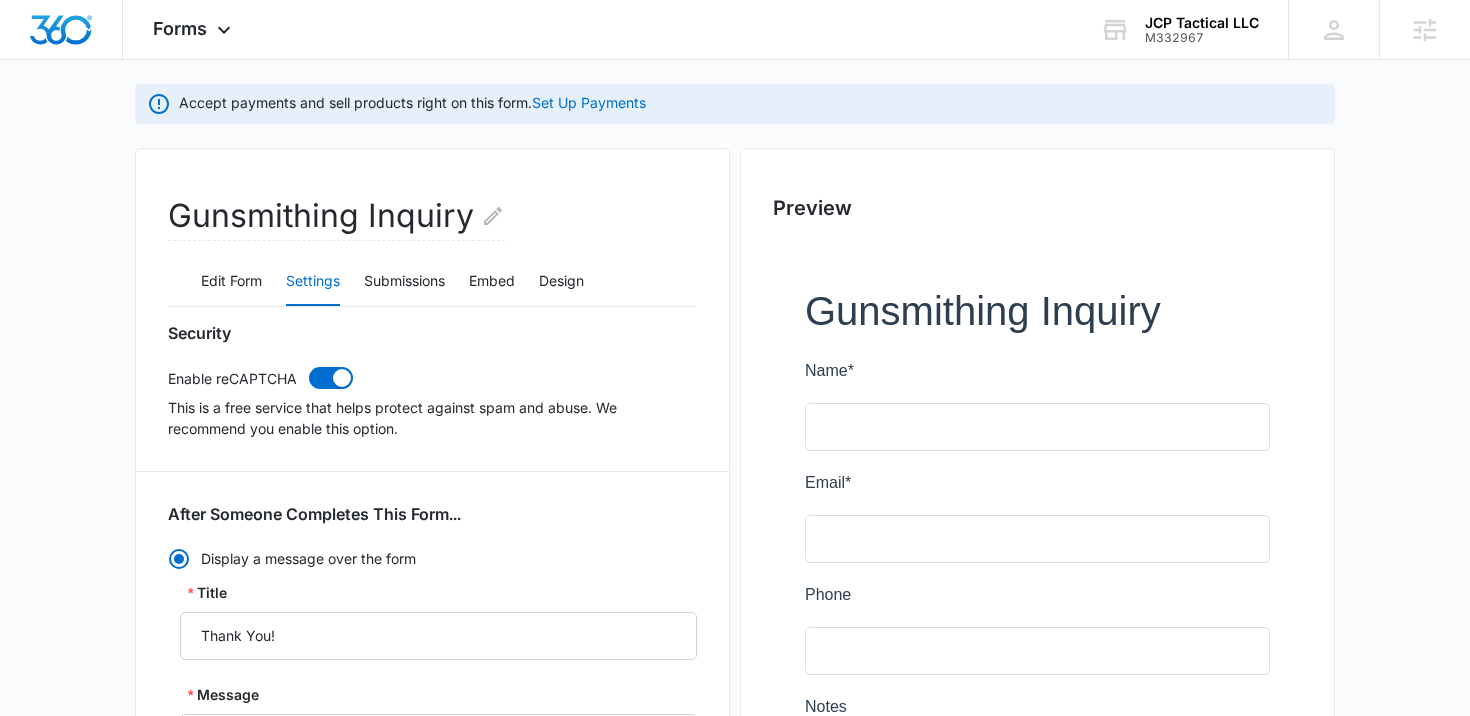 scroll, scrollTop: 0, scrollLeft: 0, axis: both 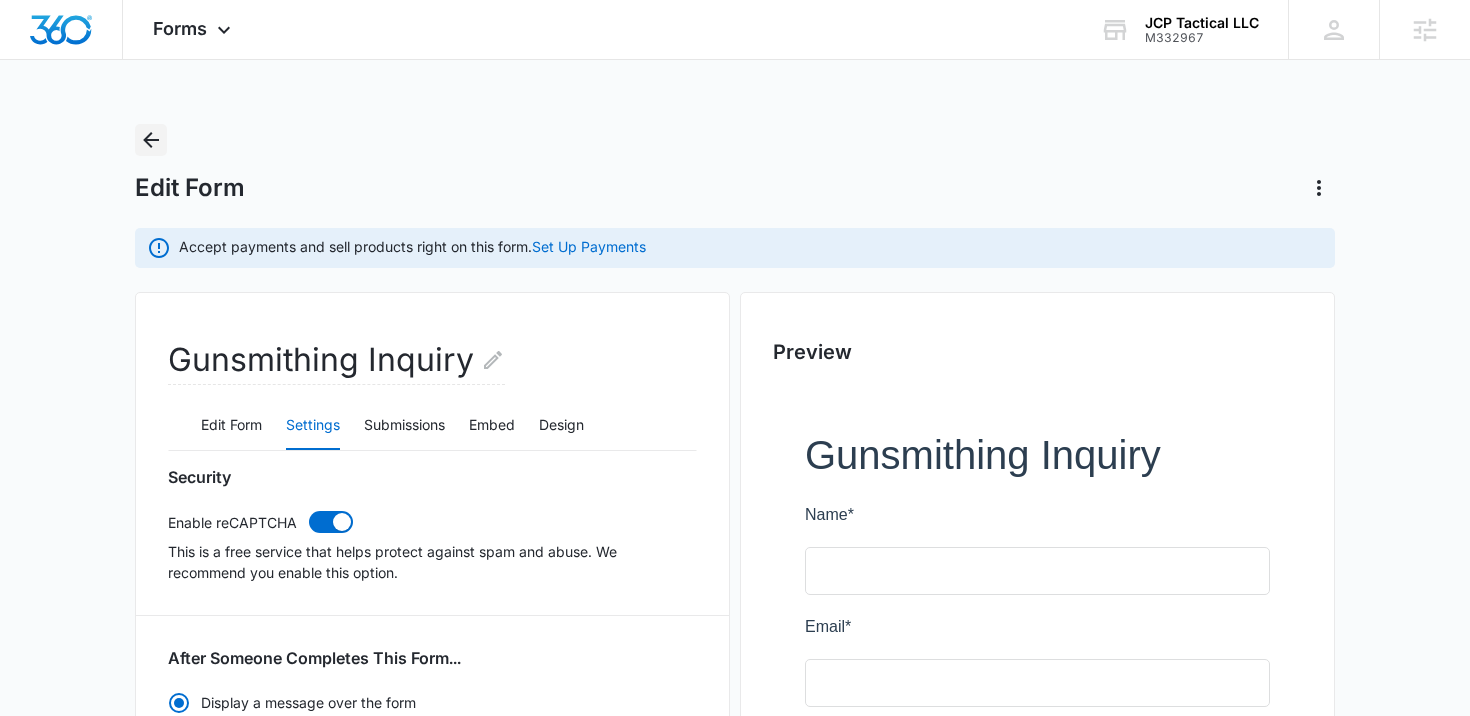 click 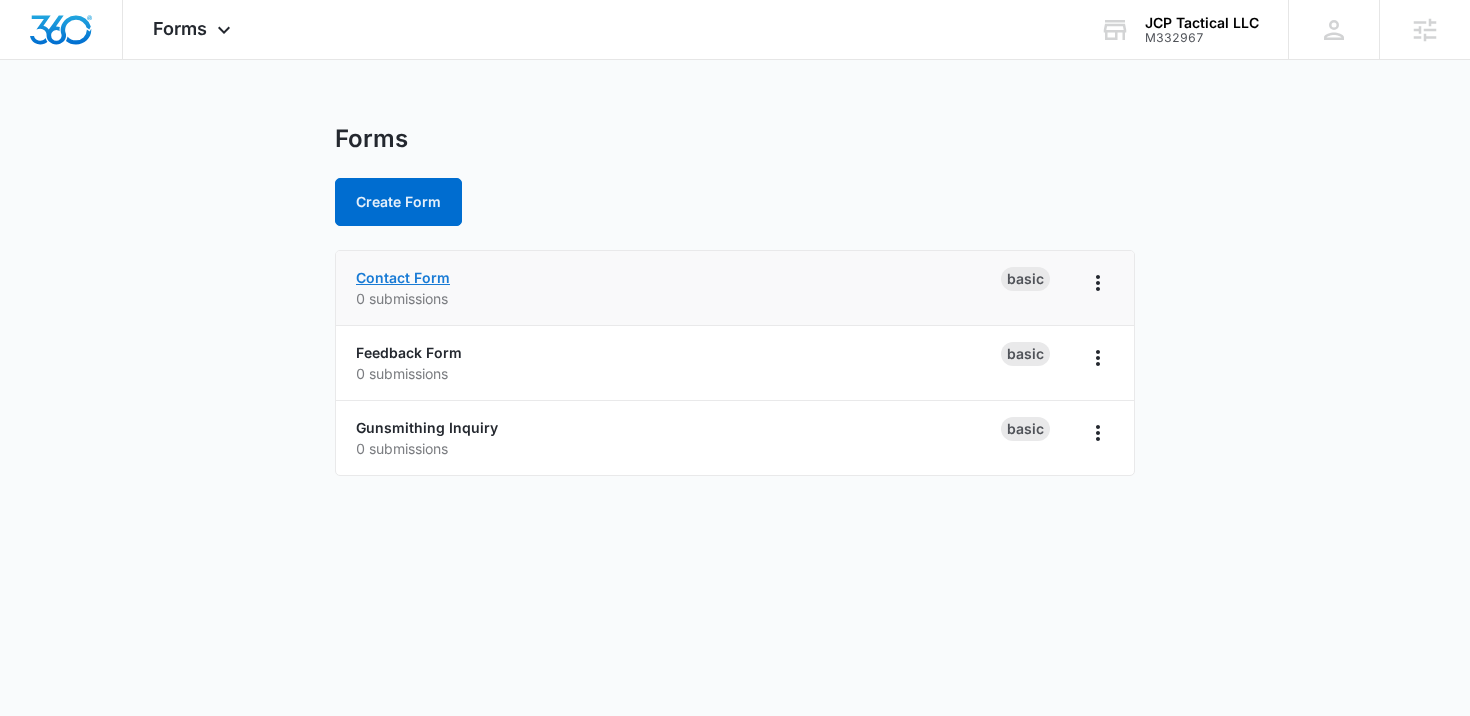 click on "Contact Form" at bounding box center [403, 277] 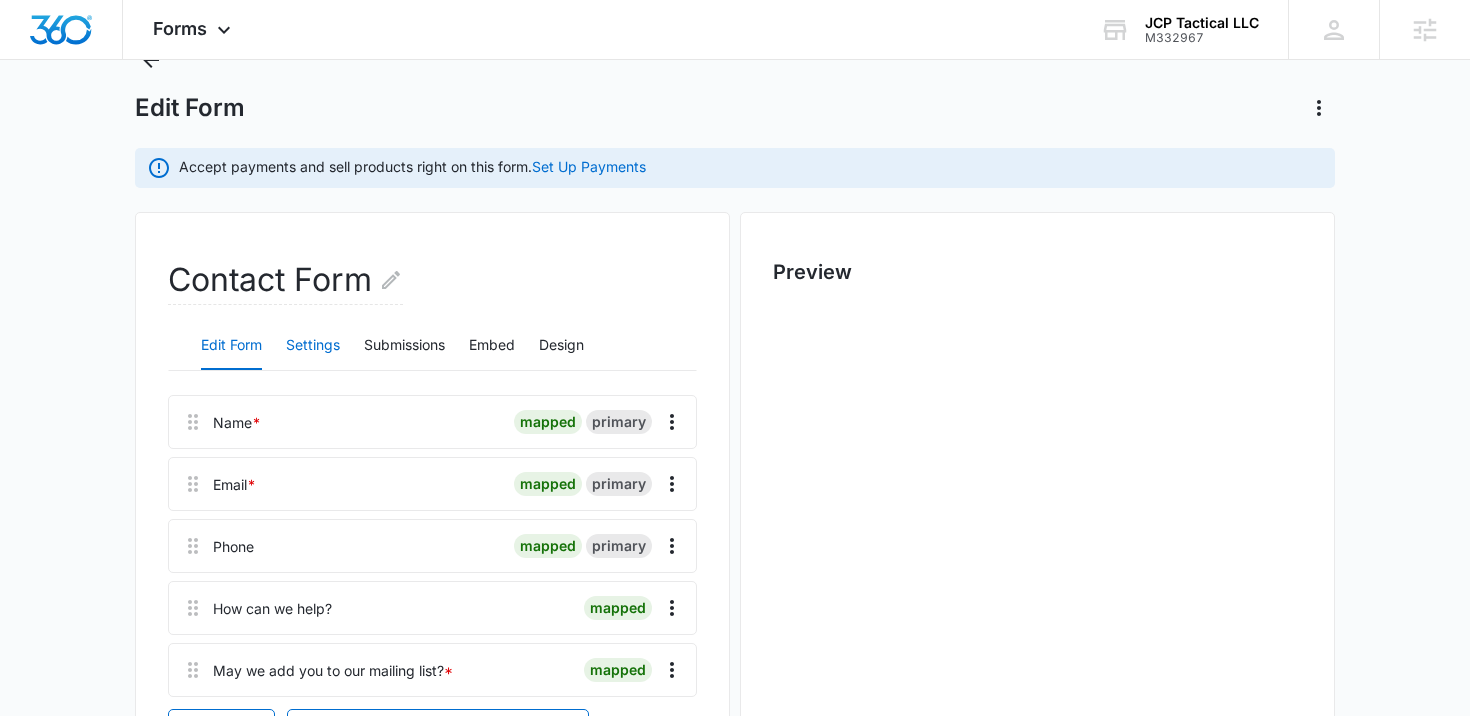 scroll, scrollTop: 83, scrollLeft: 0, axis: vertical 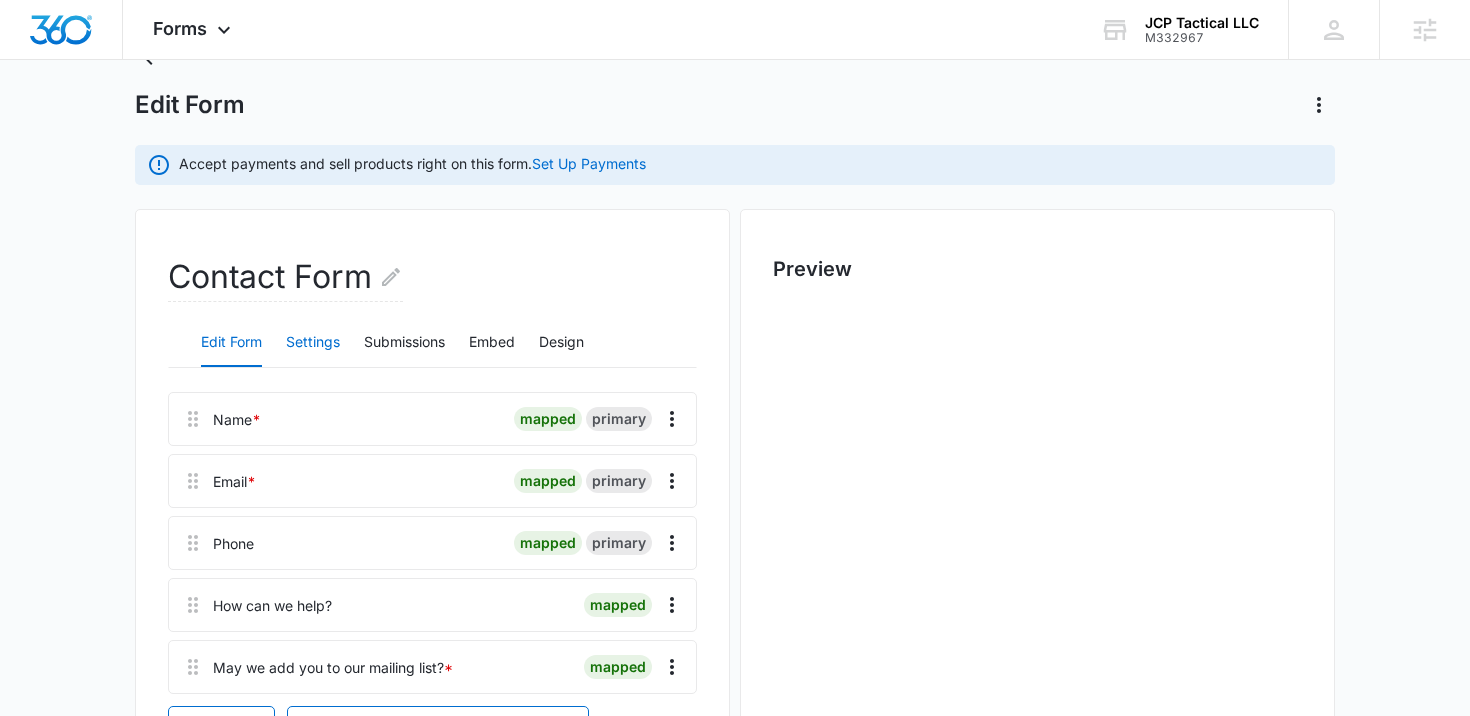 click on "Settings" at bounding box center [313, 343] 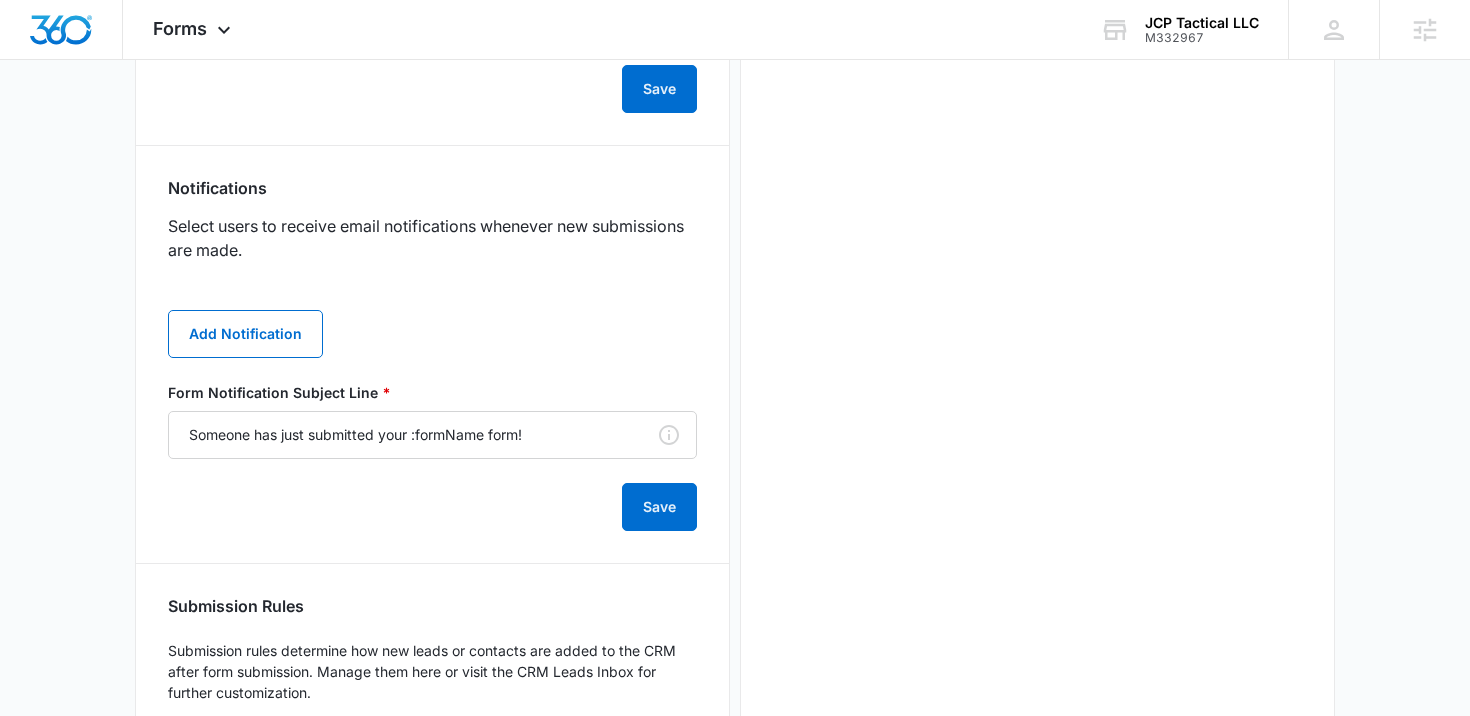 scroll, scrollTop: 1032, scrollLeft: 0, axis: vertical 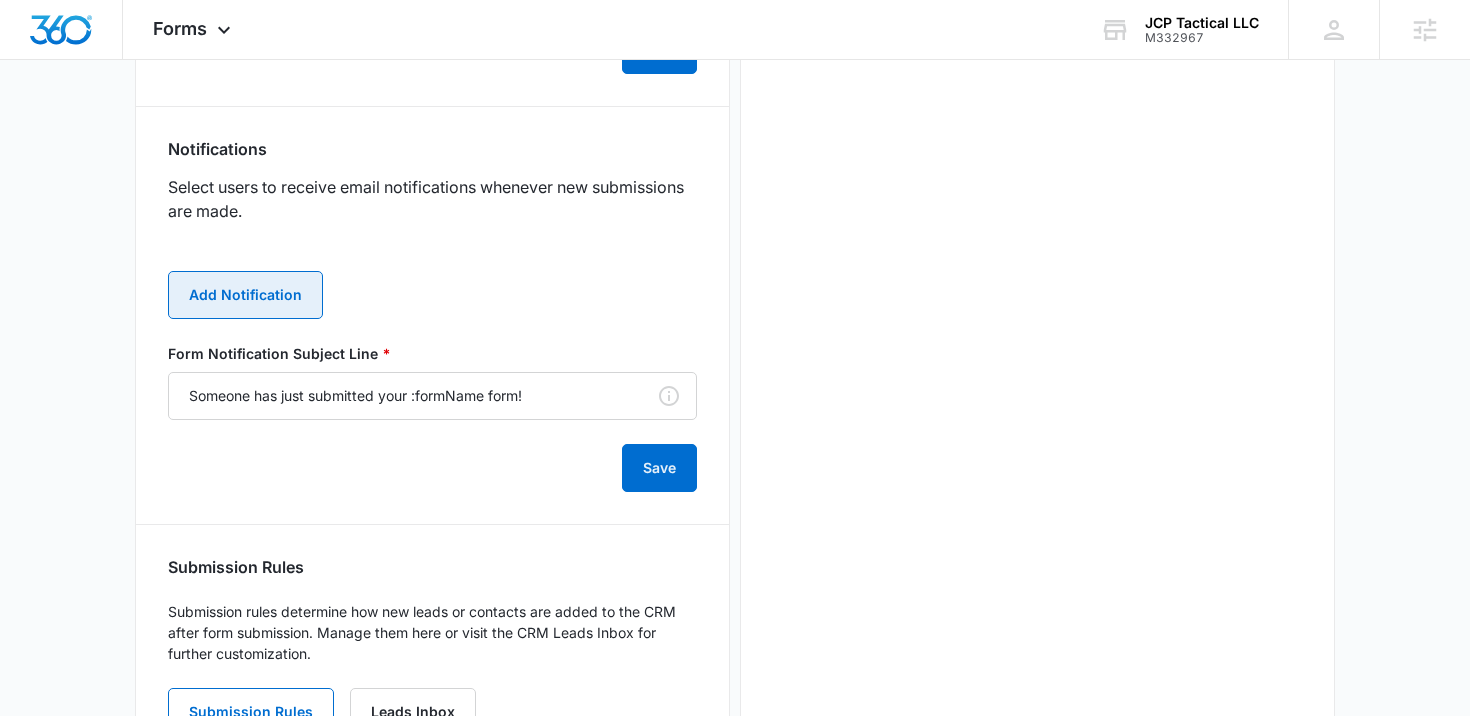 click on "Add Notification" at bounding box center [245, 295] 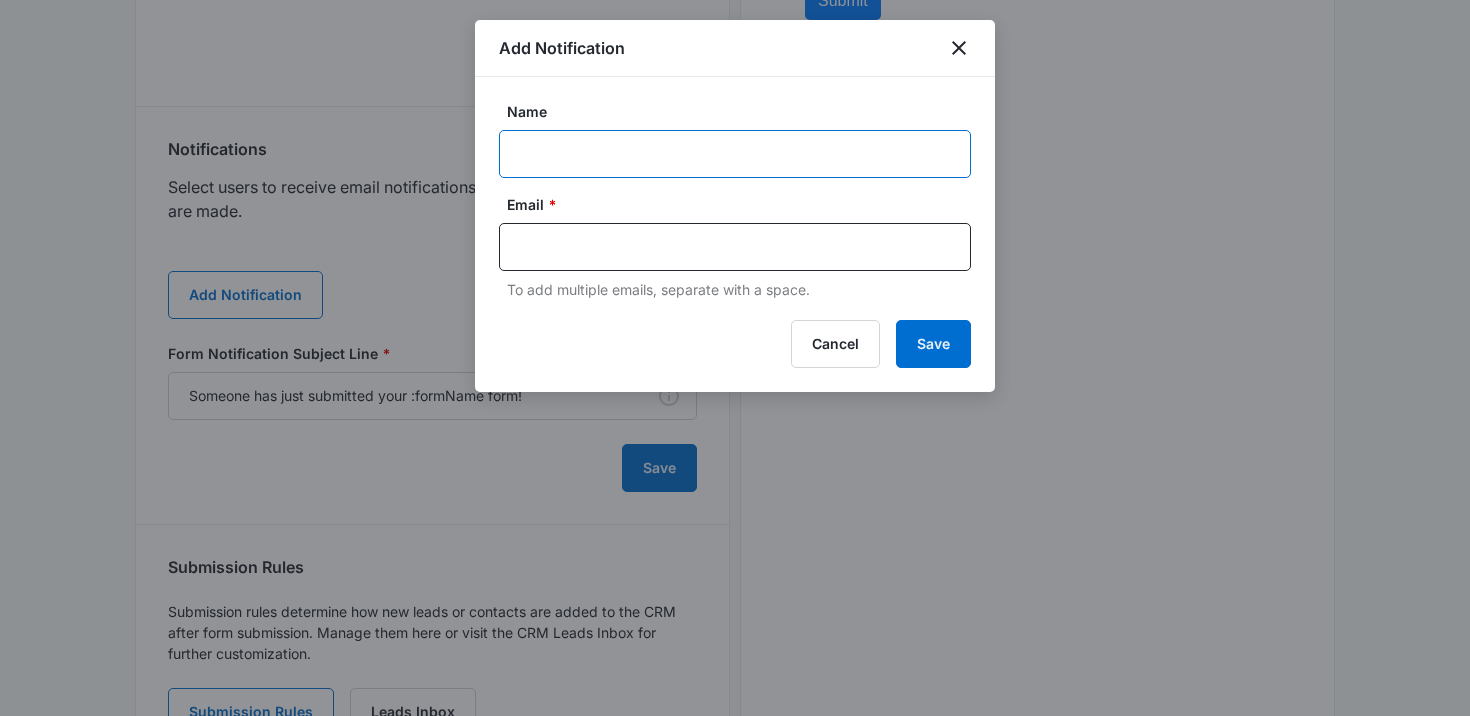 click on "Name" at bounding box center [735, 154] 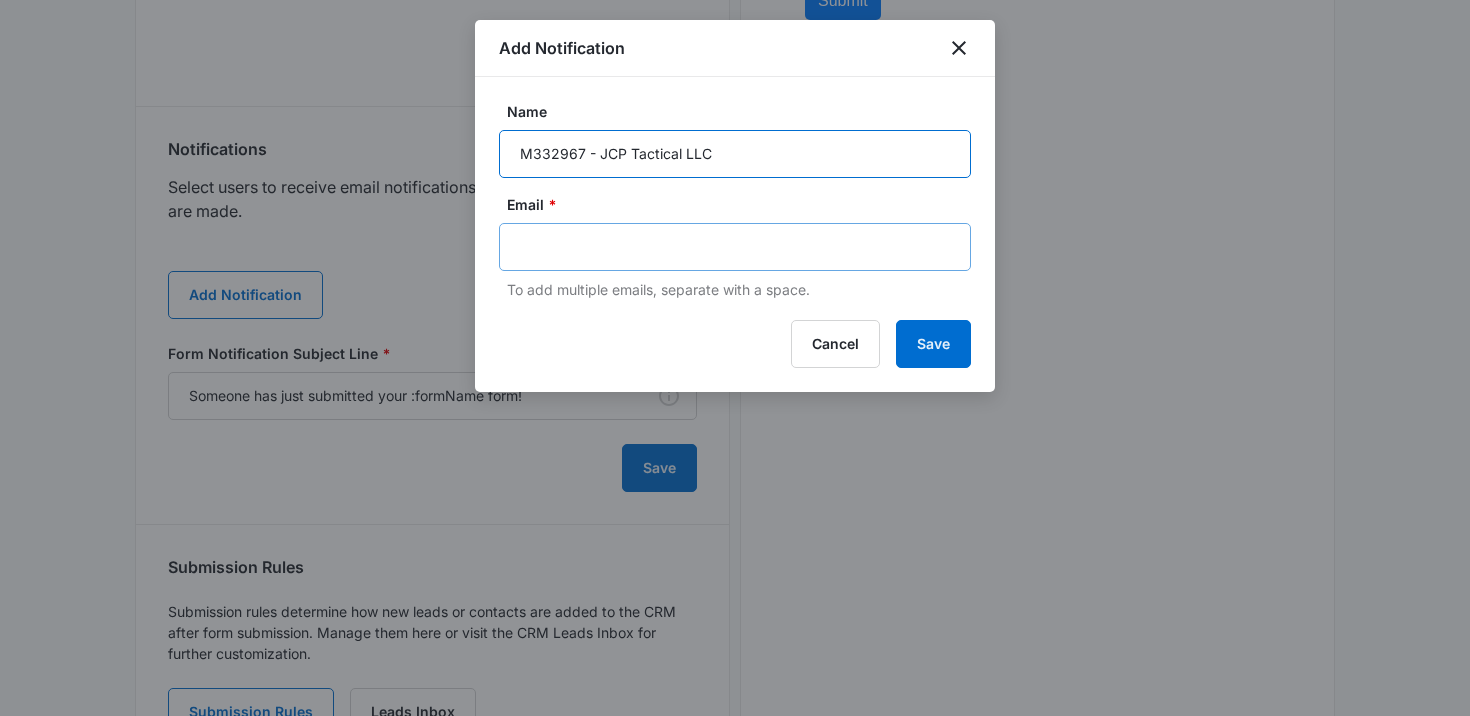 type on "M332967 - JCP Tactical LLC" 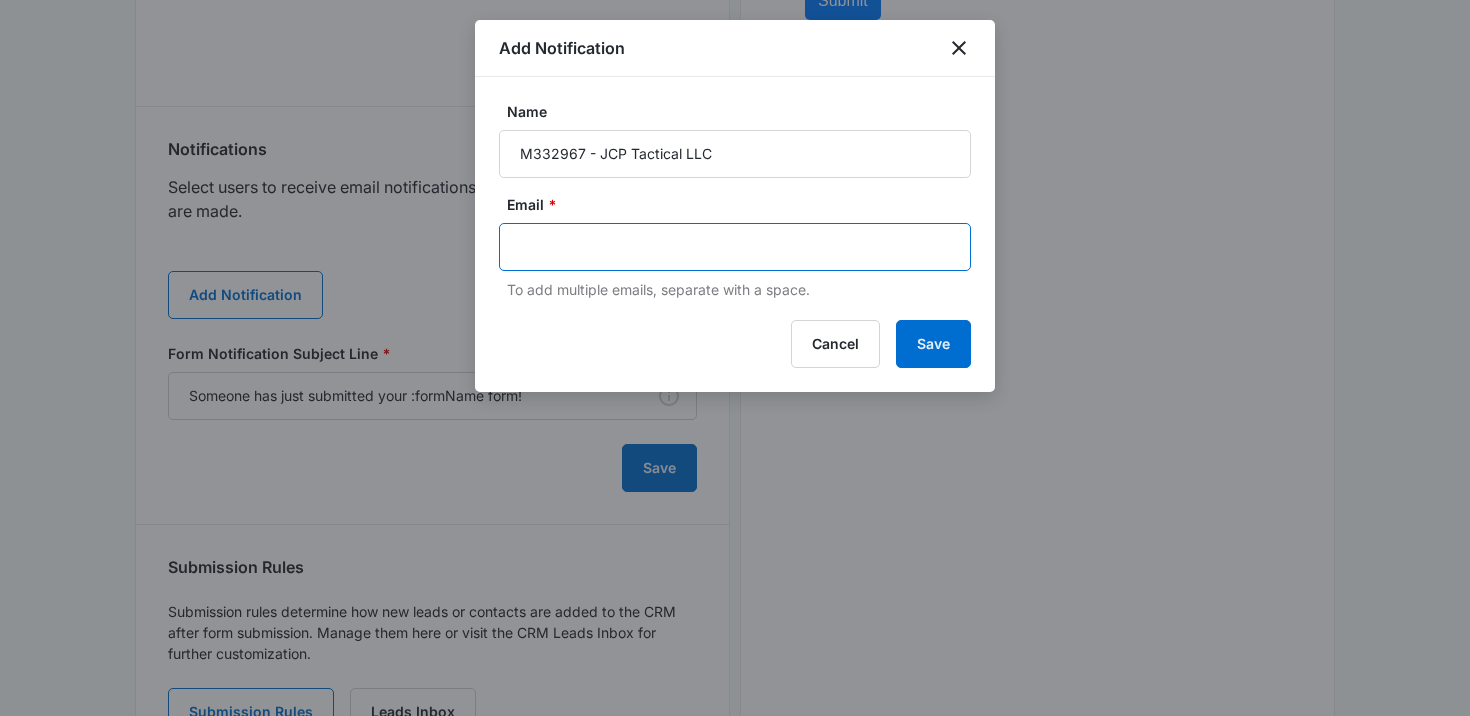 click at bounding box center (737, 247) 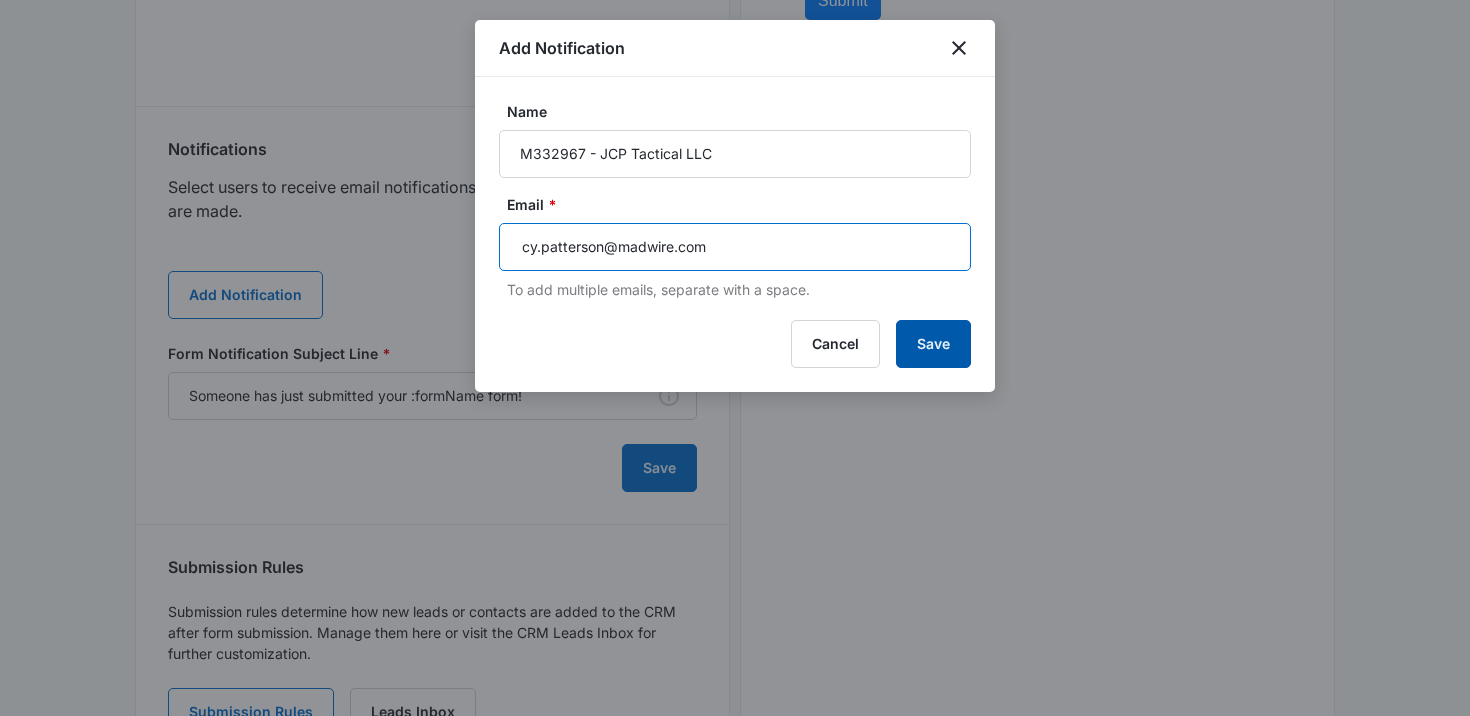 type on "cy.patterson@madwire.com" 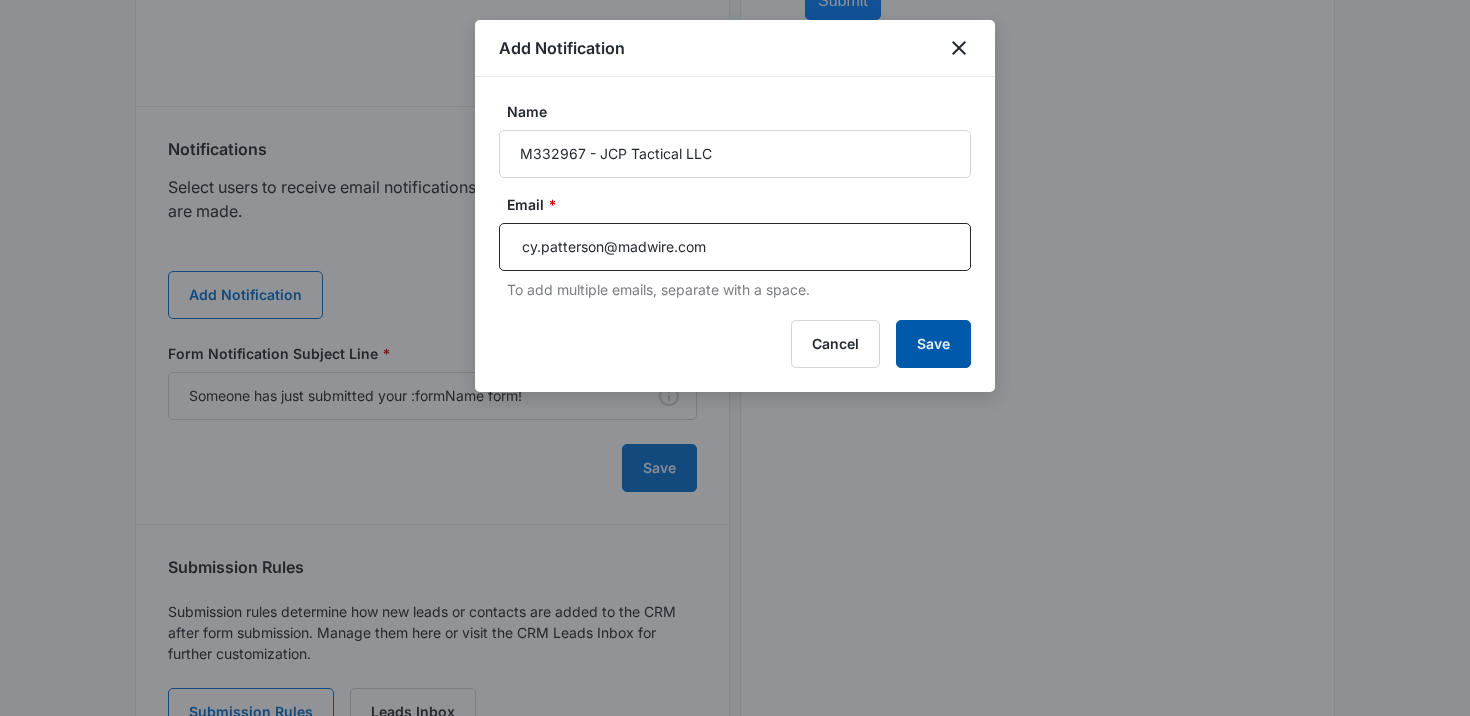 type 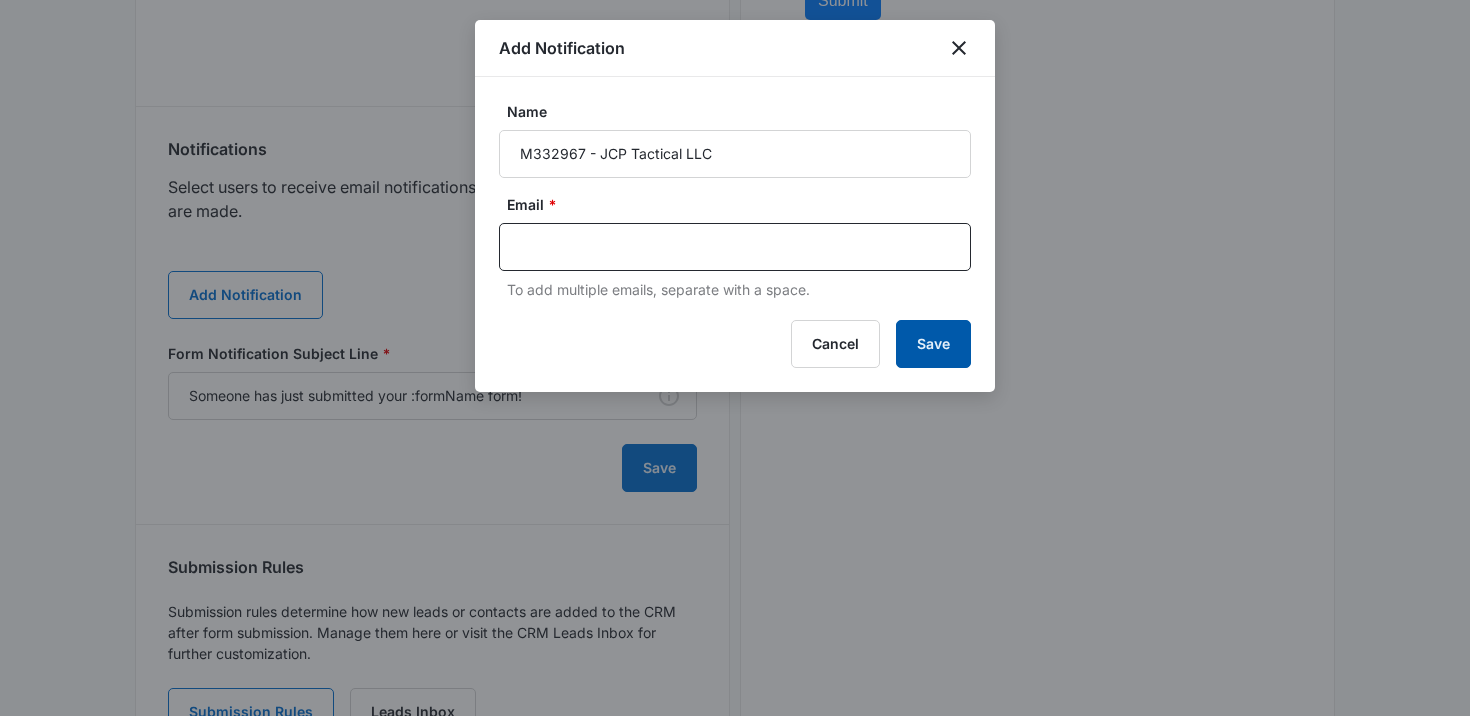 click on "Save" at bounding box center (933, 344) 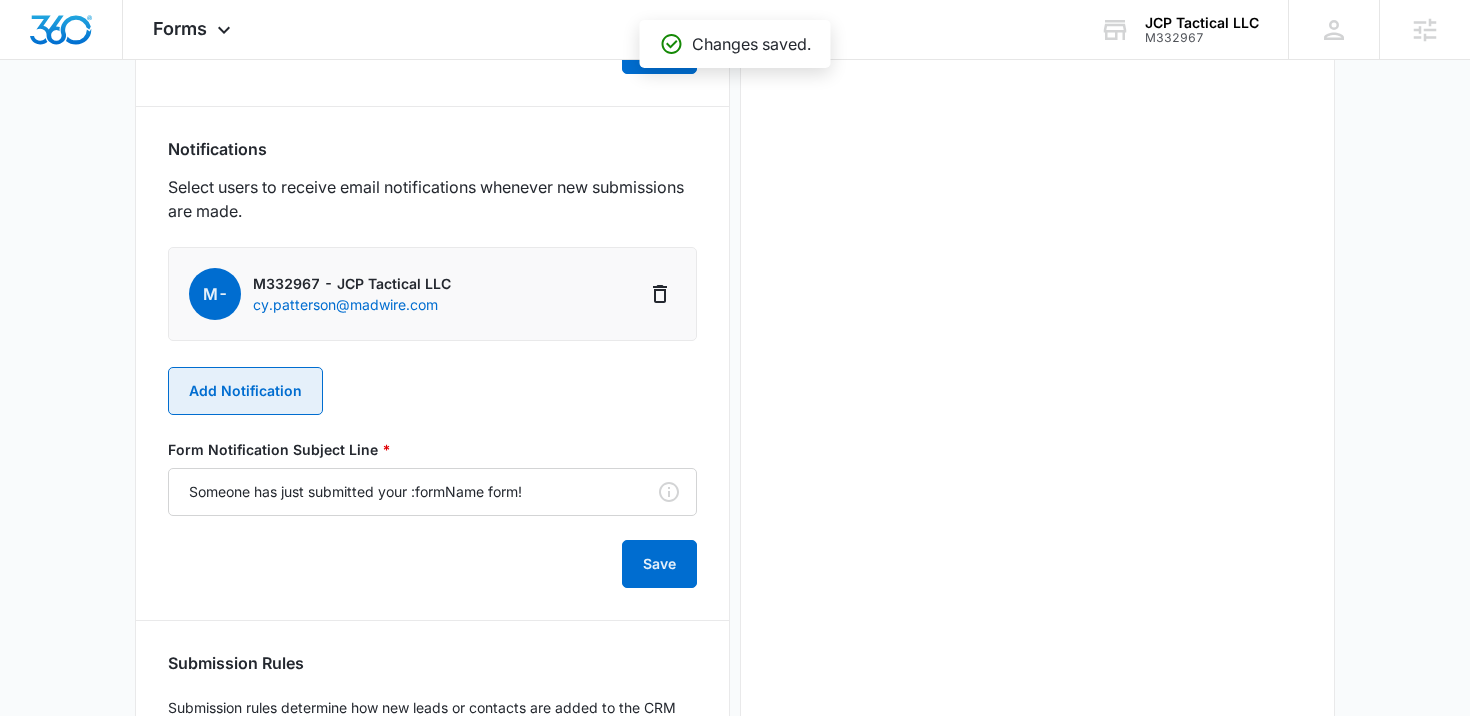 click on "Add Notification" at bounding box center (245, 391) 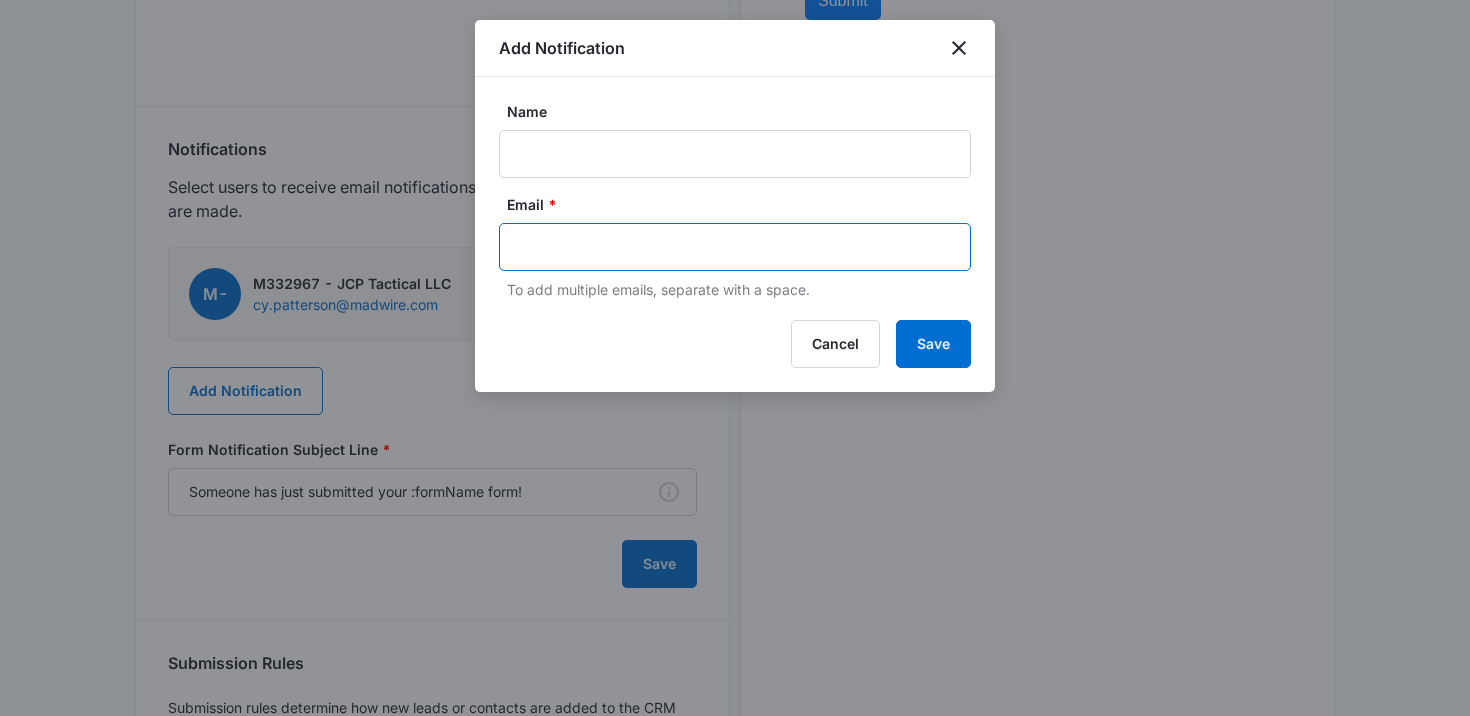 click at bounding box center [737, 247] 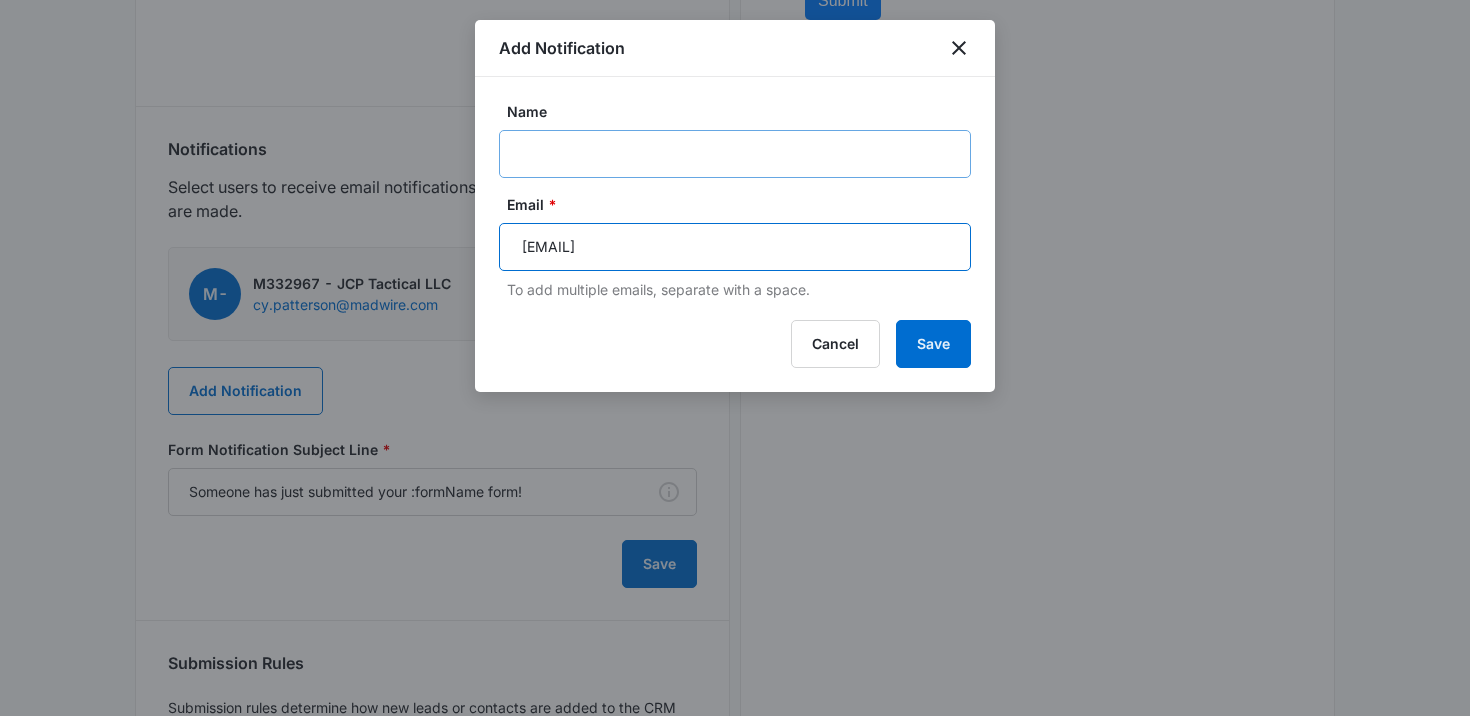 type on "jcptacticalllc@gmail.com" 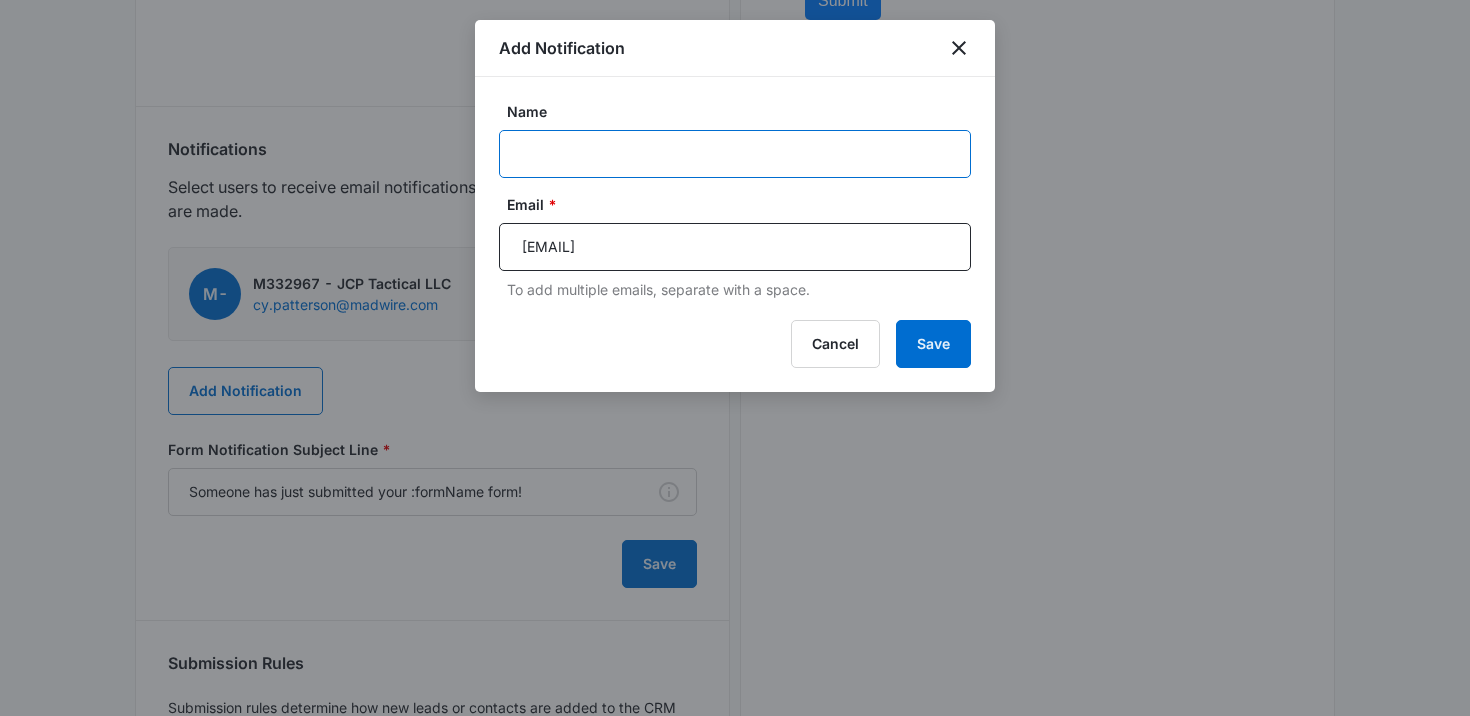 type 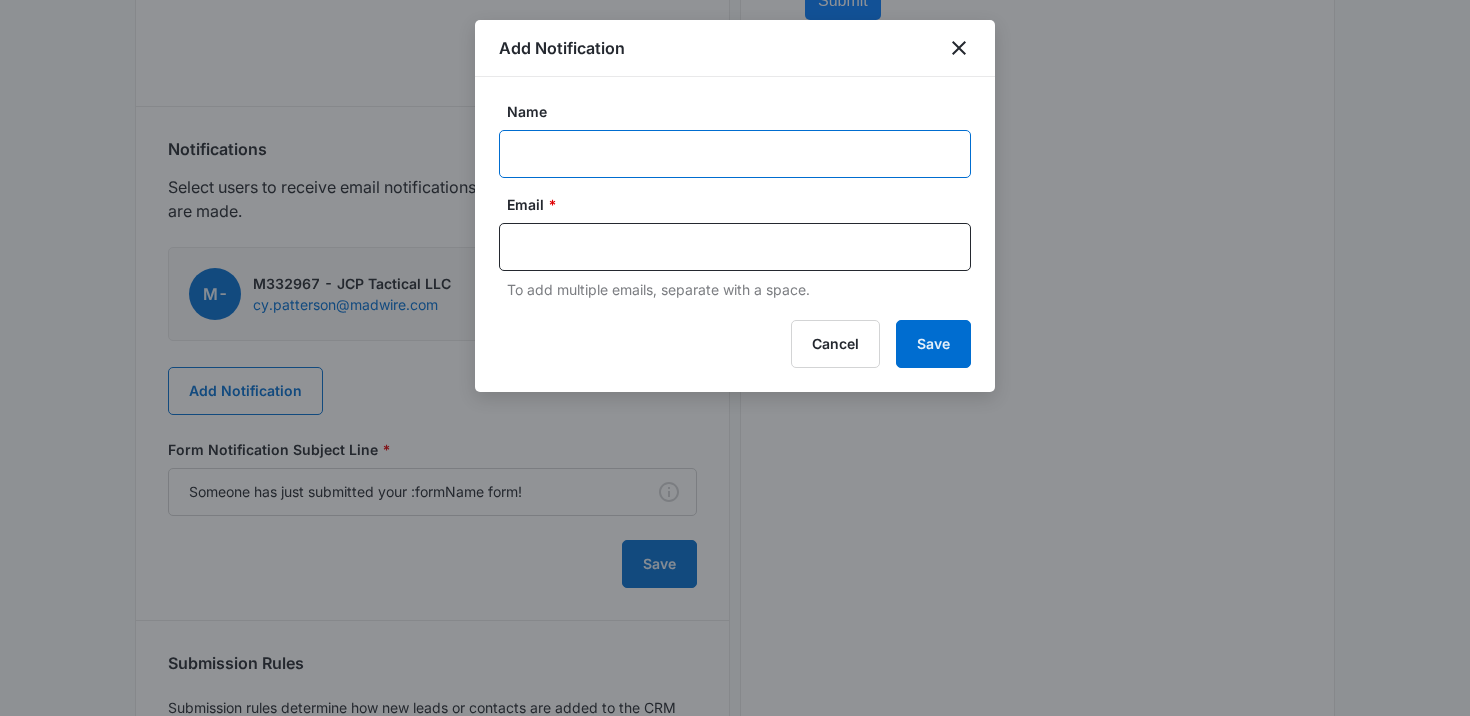 click on "Name" at bounding box center [735, 154] 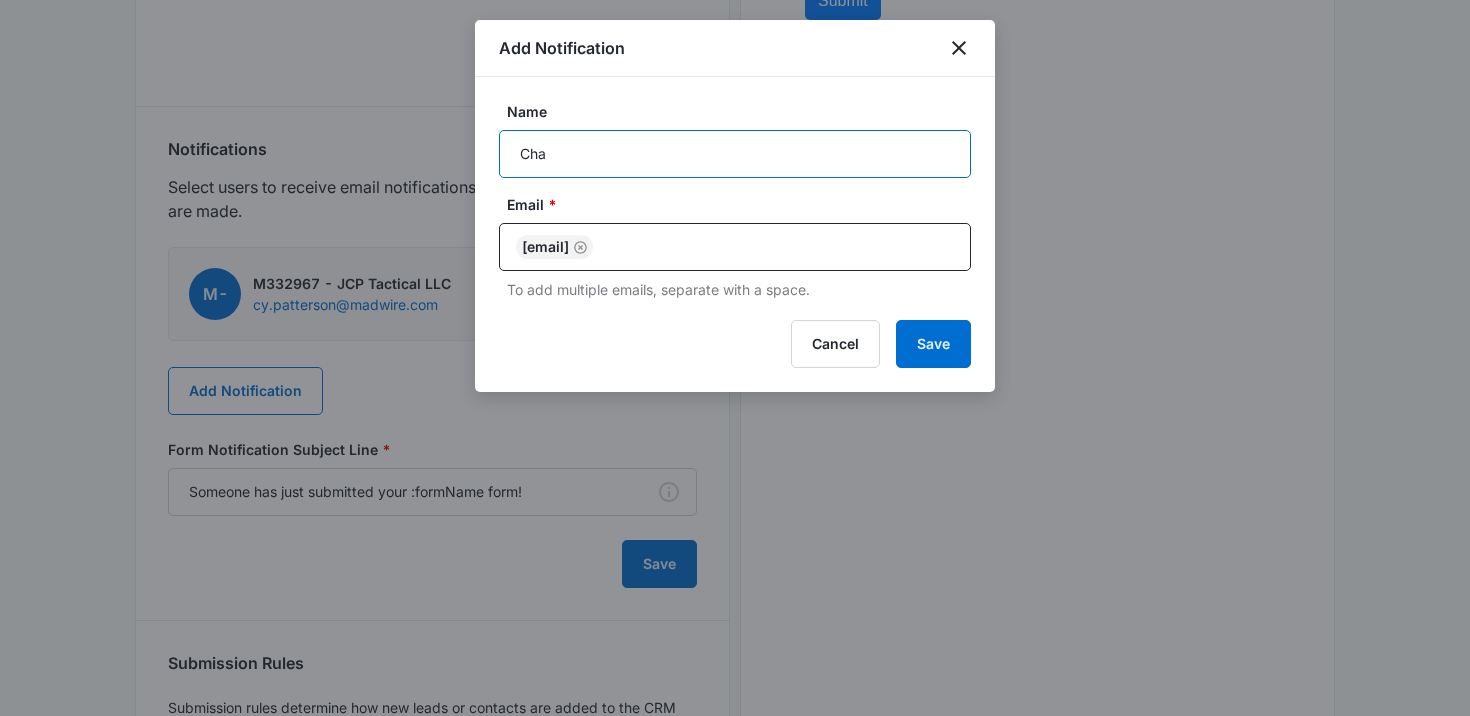 type on "Charles Pariseau" 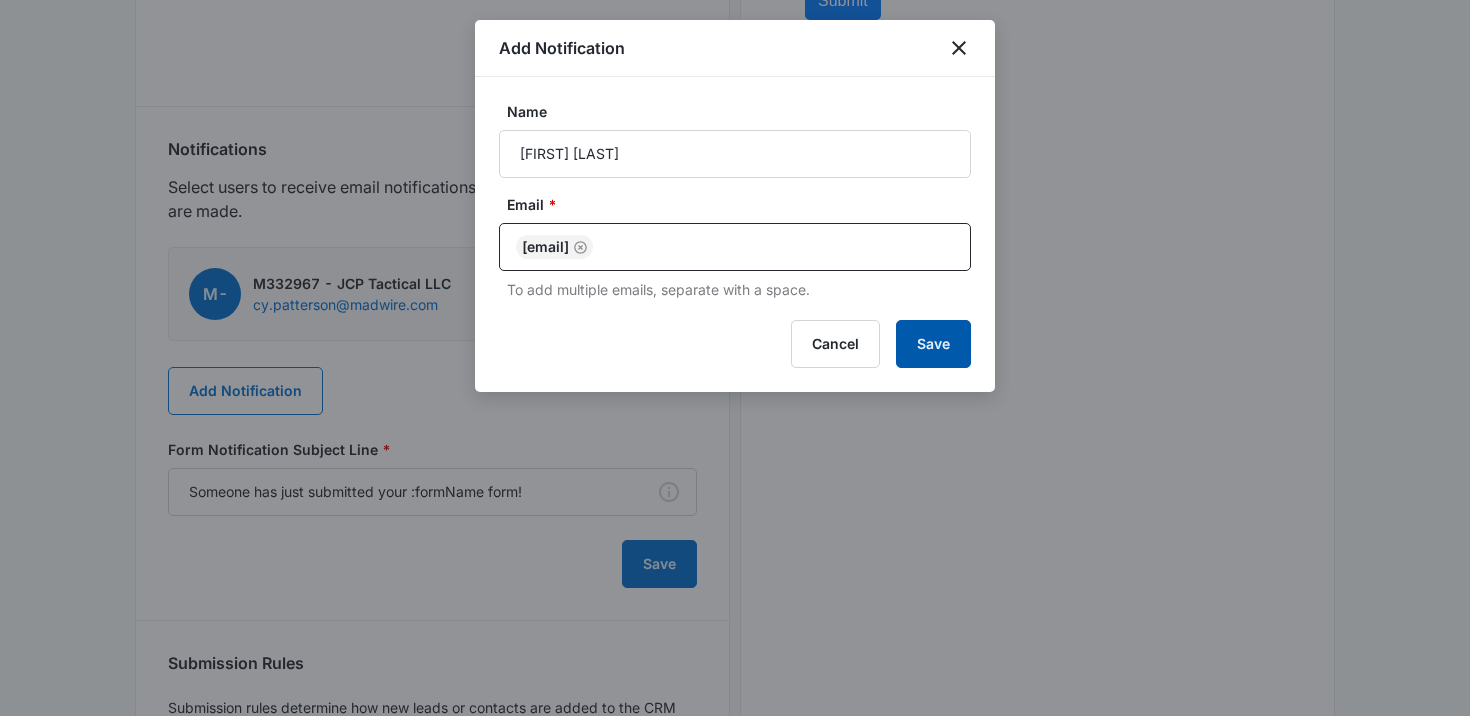 click on "Save" at bounding box center (933, 344) 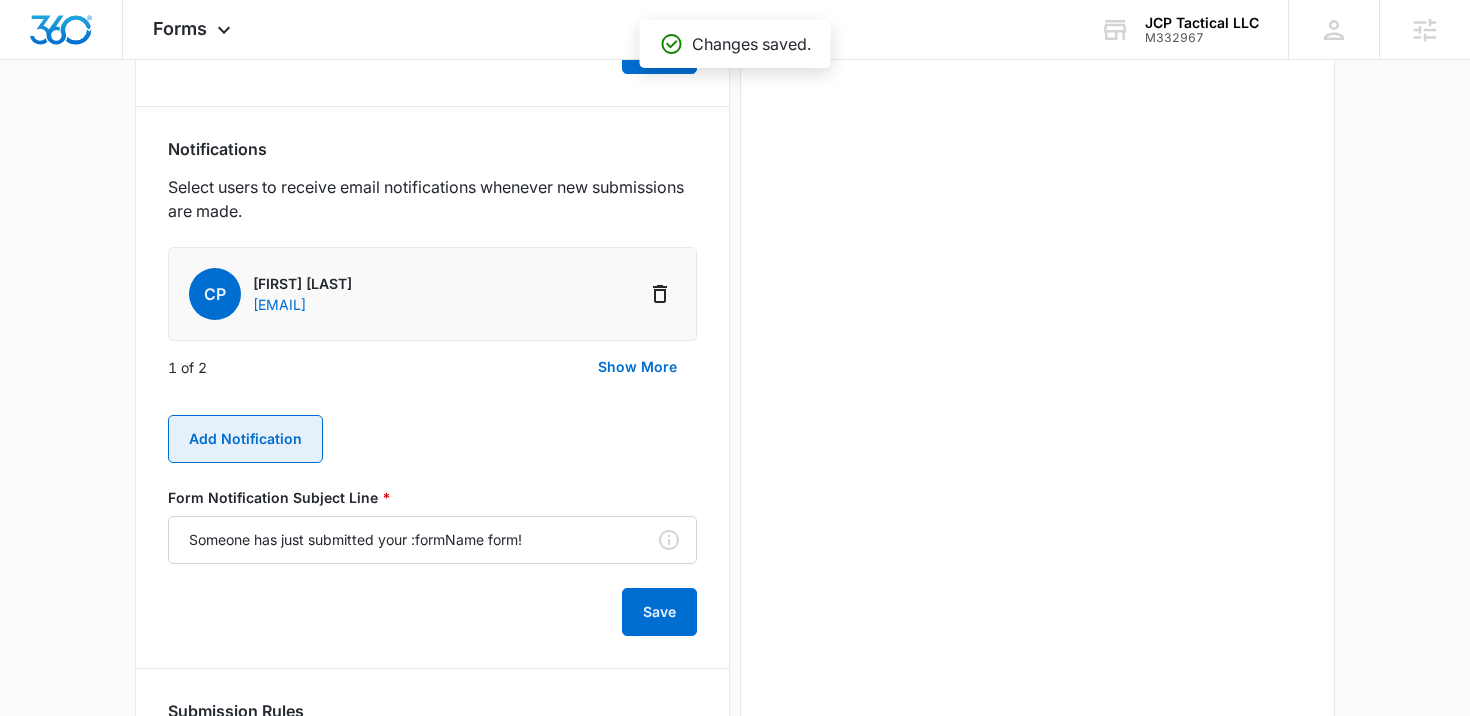 click on "Add Notification" at bounding box center (245, 439) 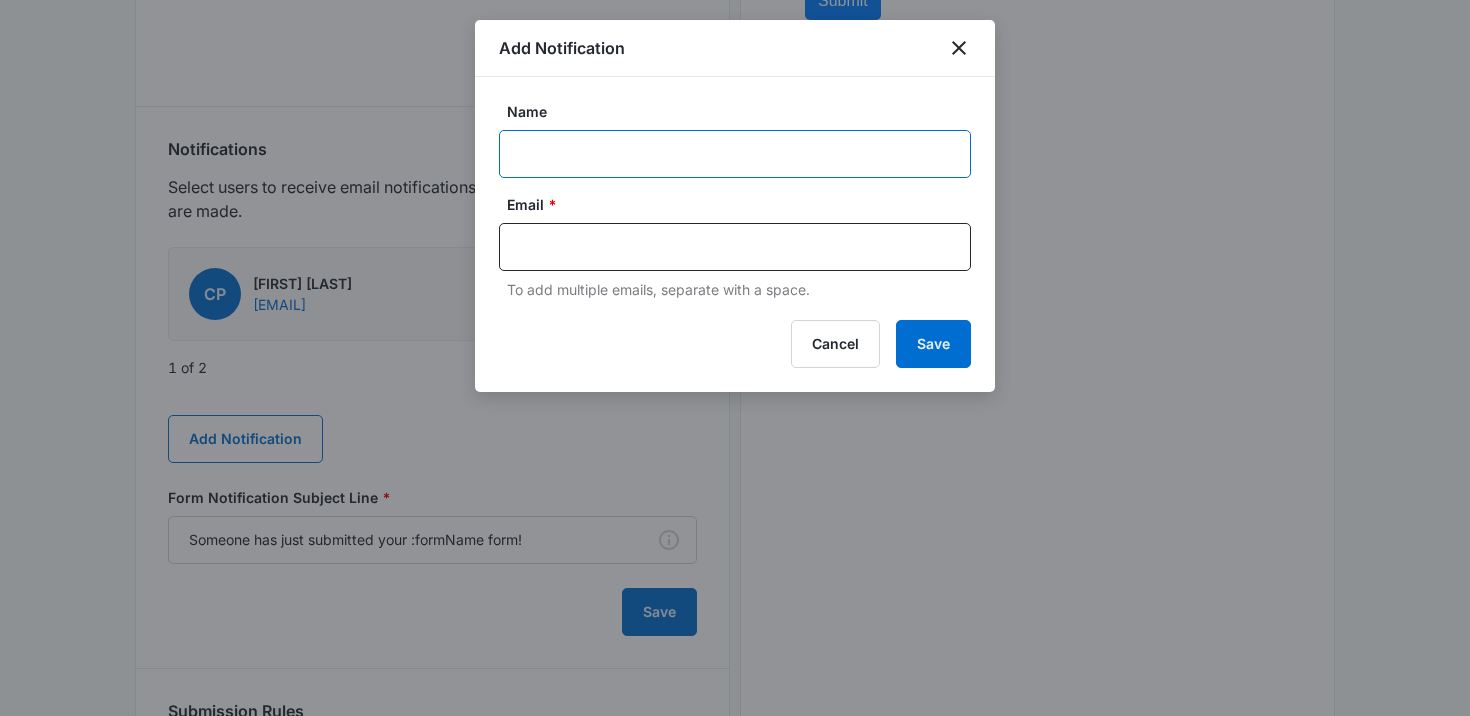 click on "Name" at bounding box center [735, 154] 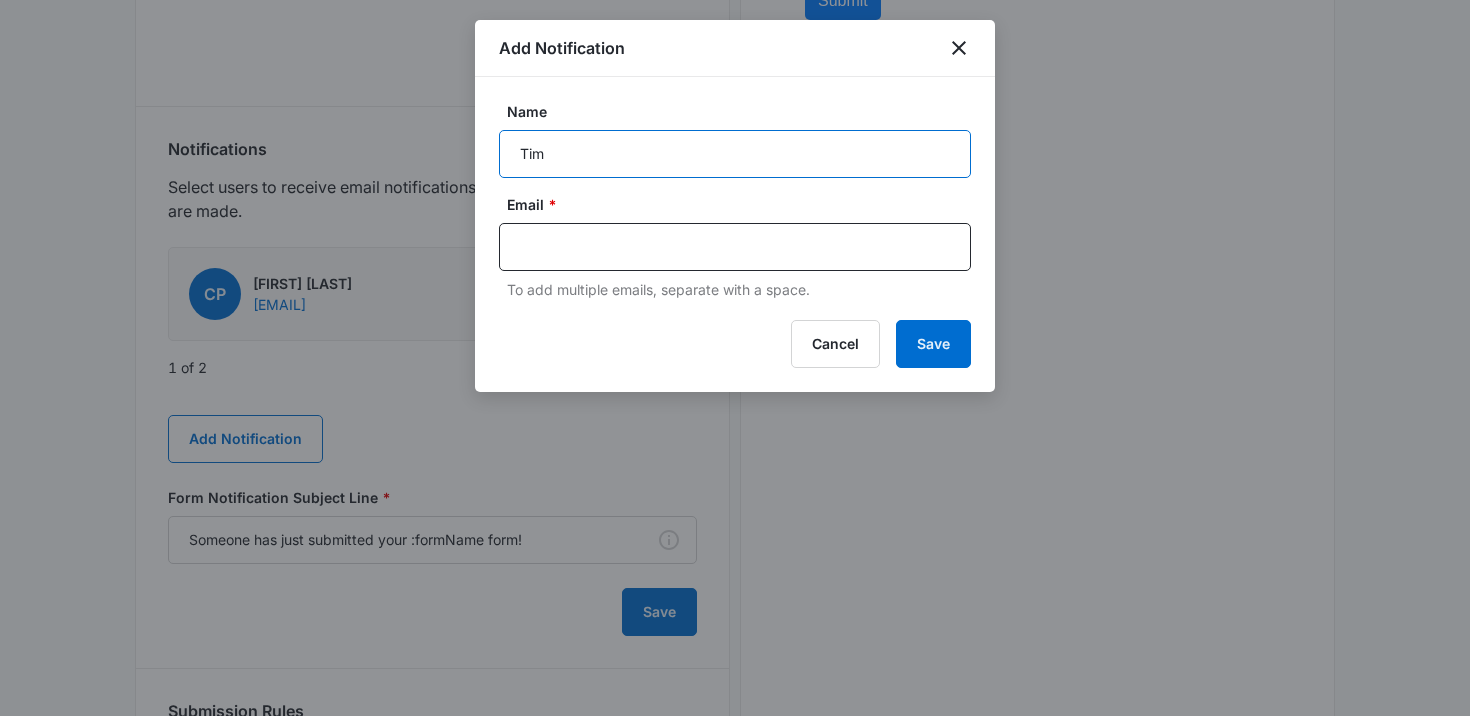 type on "Timothy Holt" 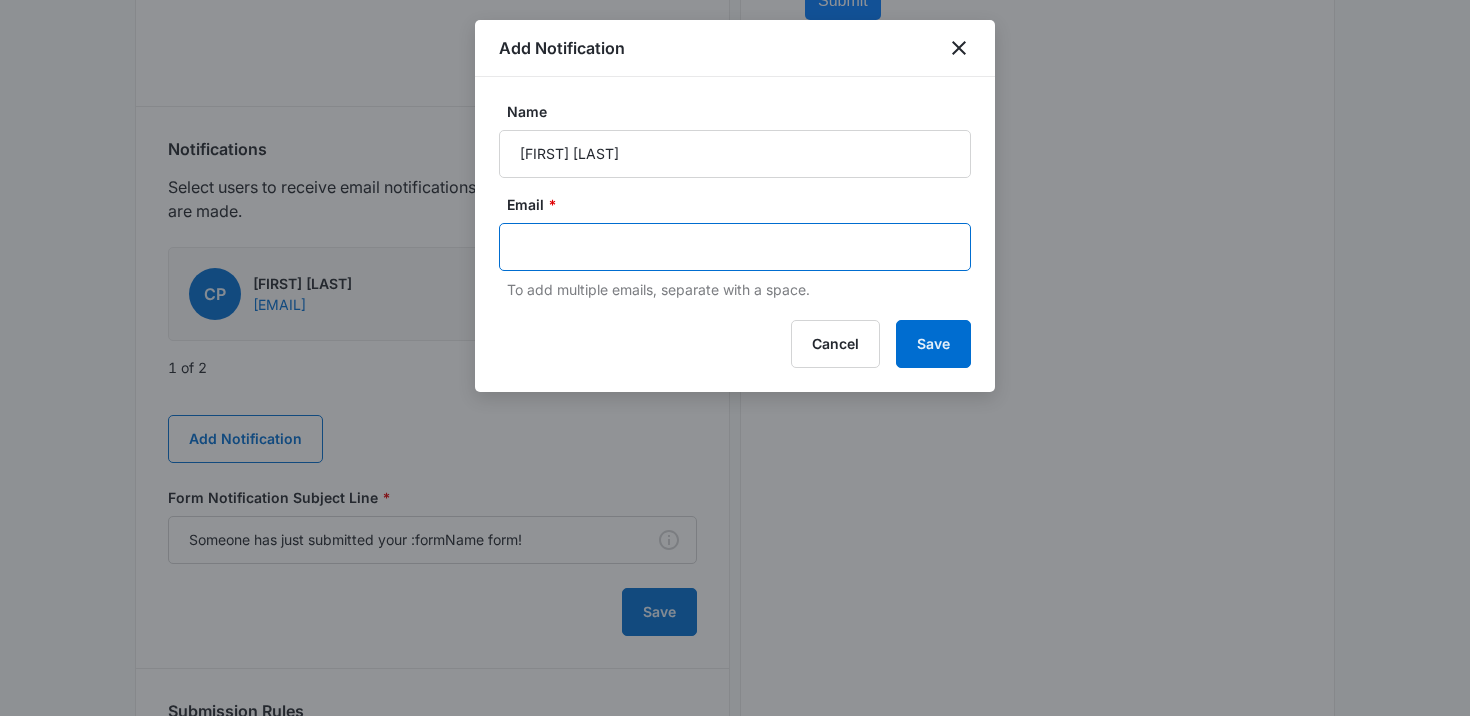 click at bounding box center [737, 247] 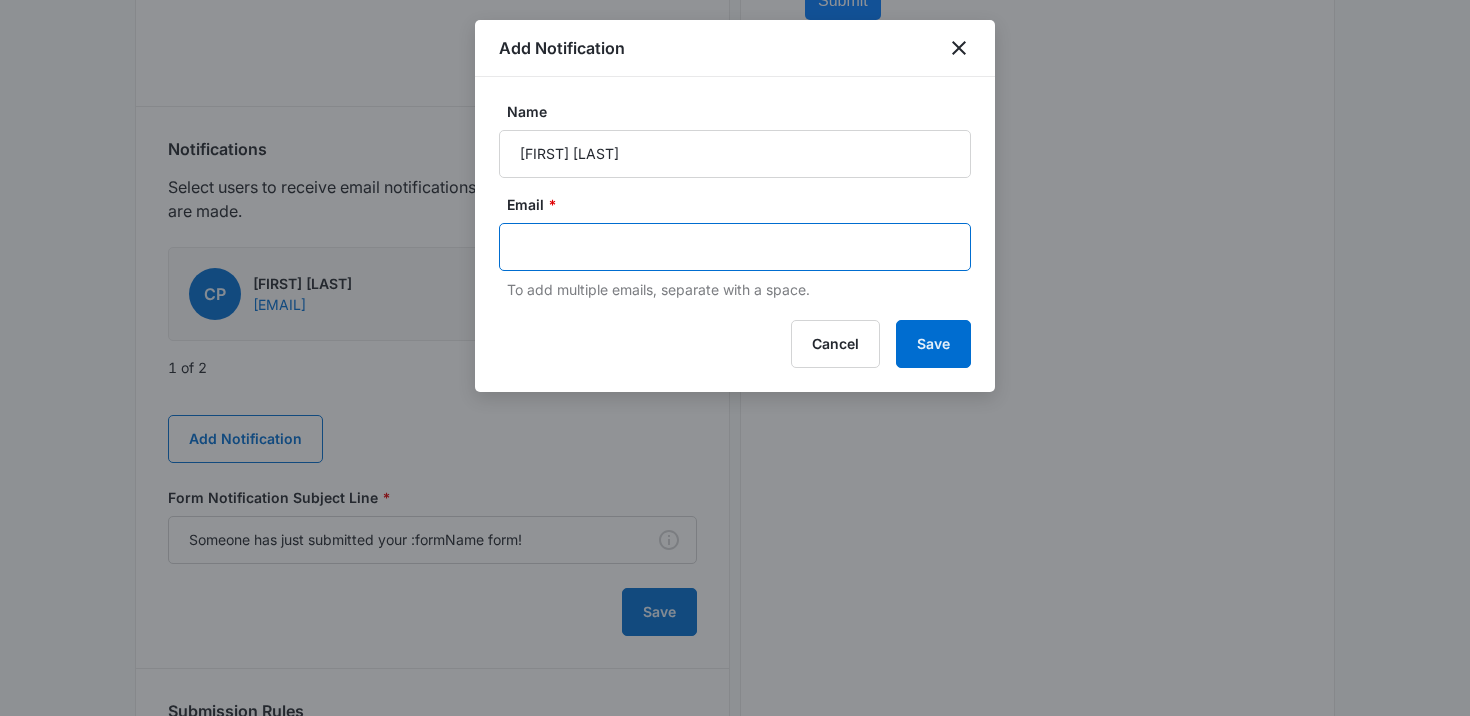 paste on "jcptacticalsales@gmail.com" 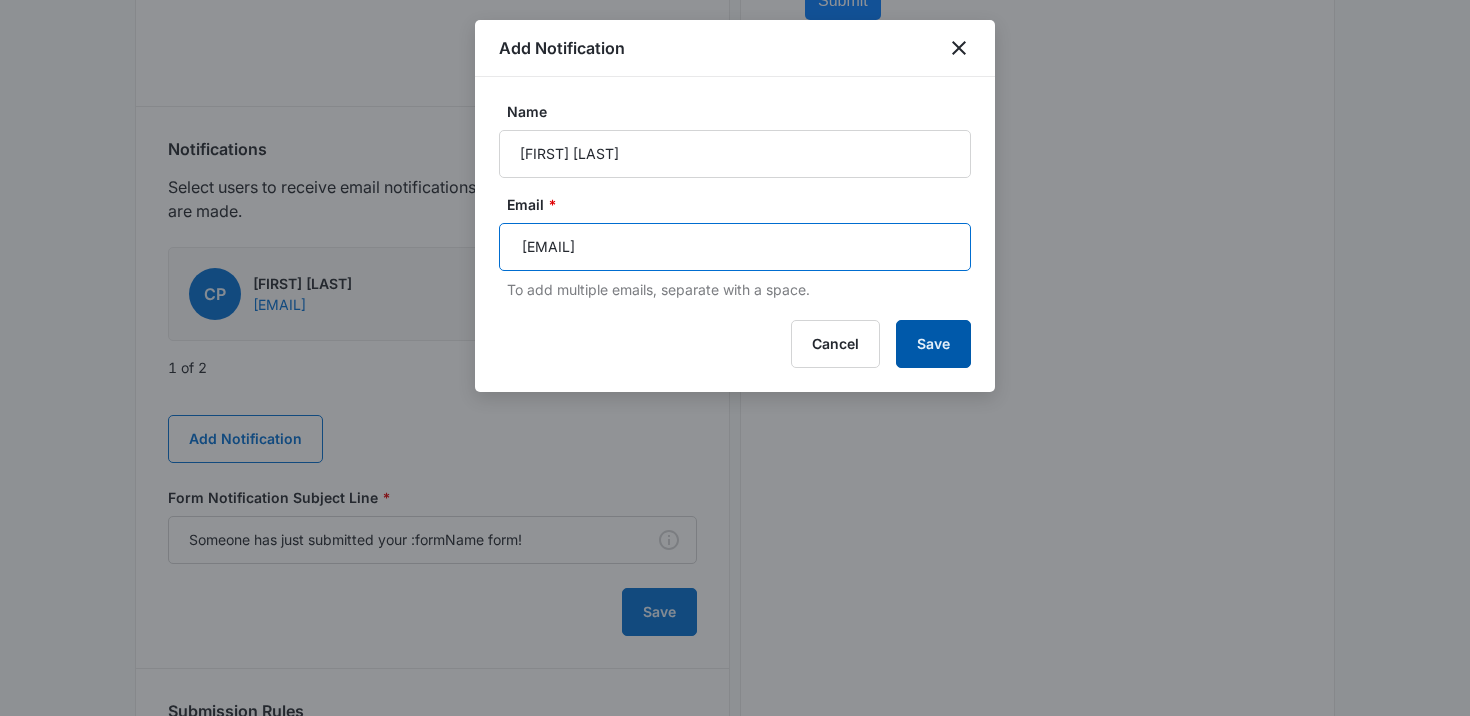 type on "jcptacticalsales@gmail.com" 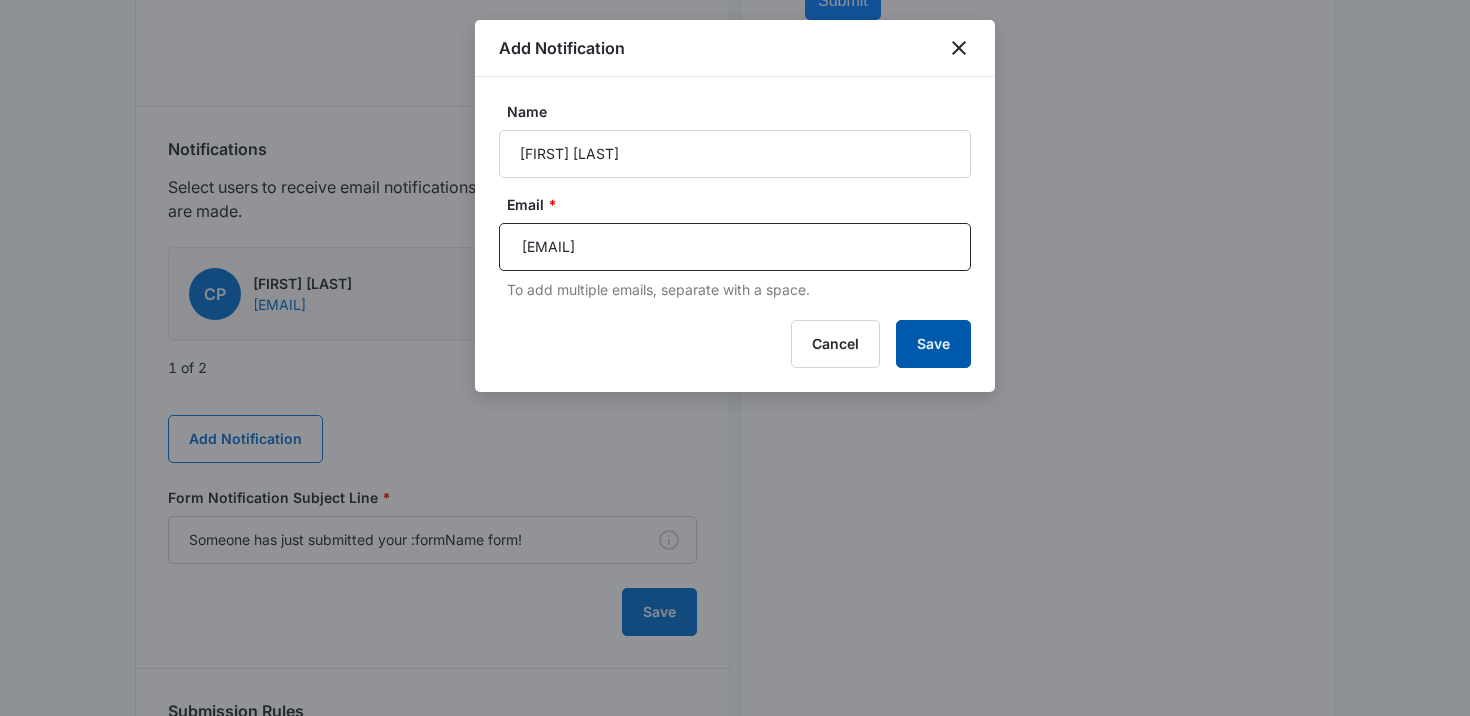 type 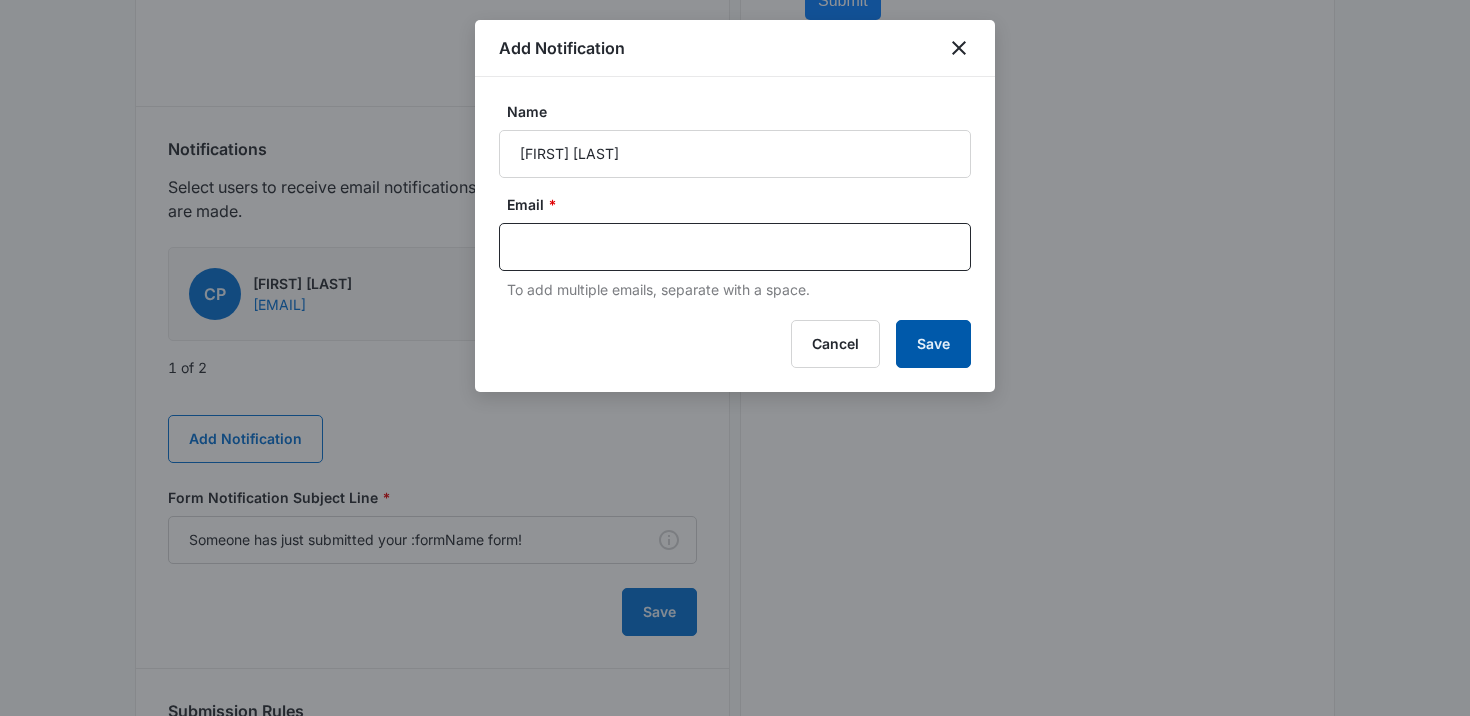 click on "Save" at bounding box center [933, 344] 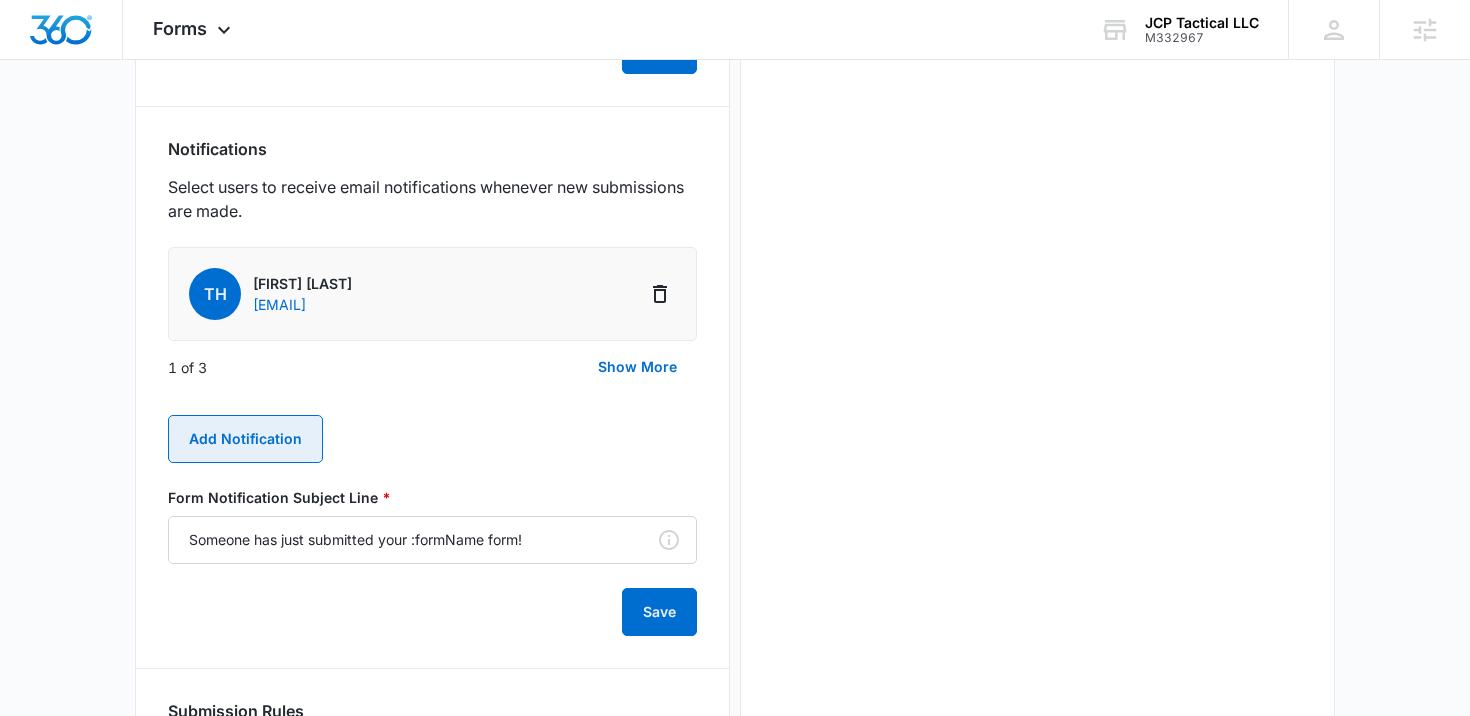 click on "Add Notification" at bounding box center (245, 439) 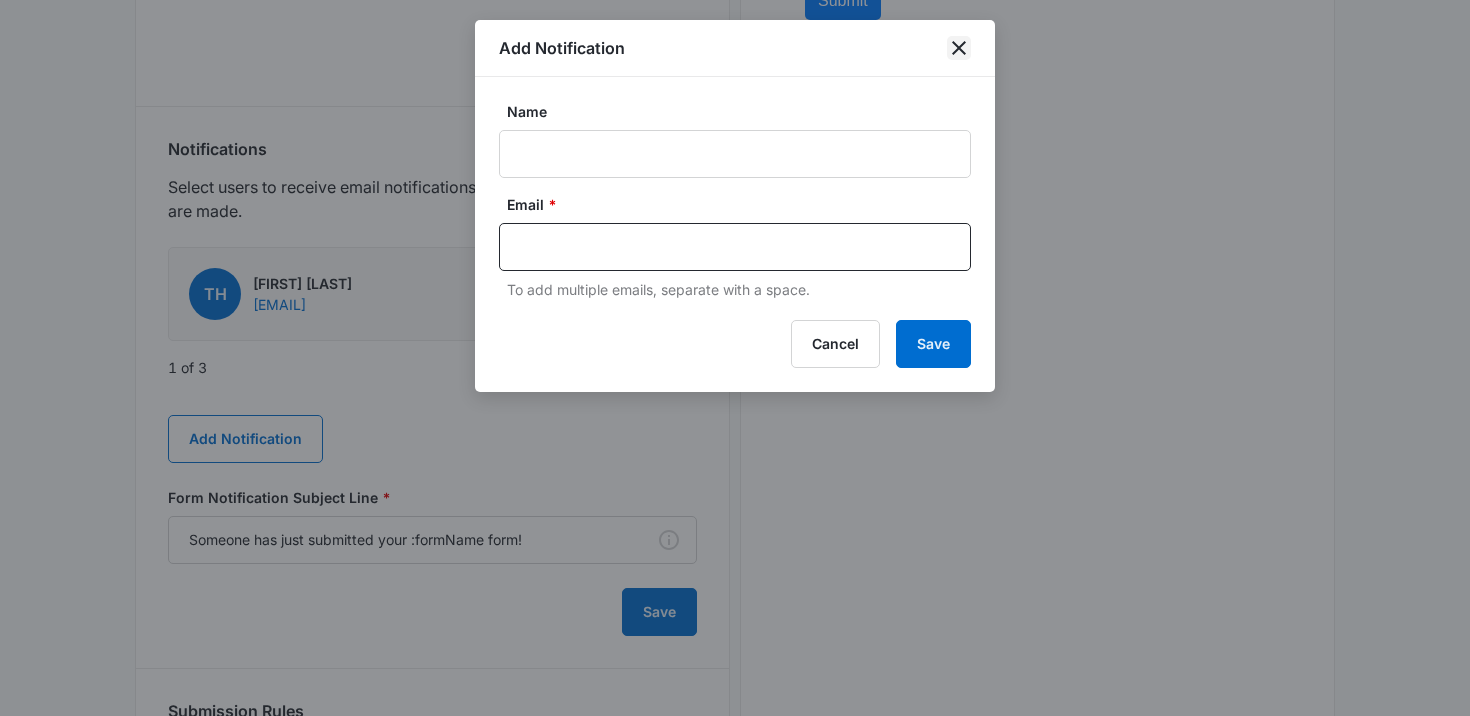 click 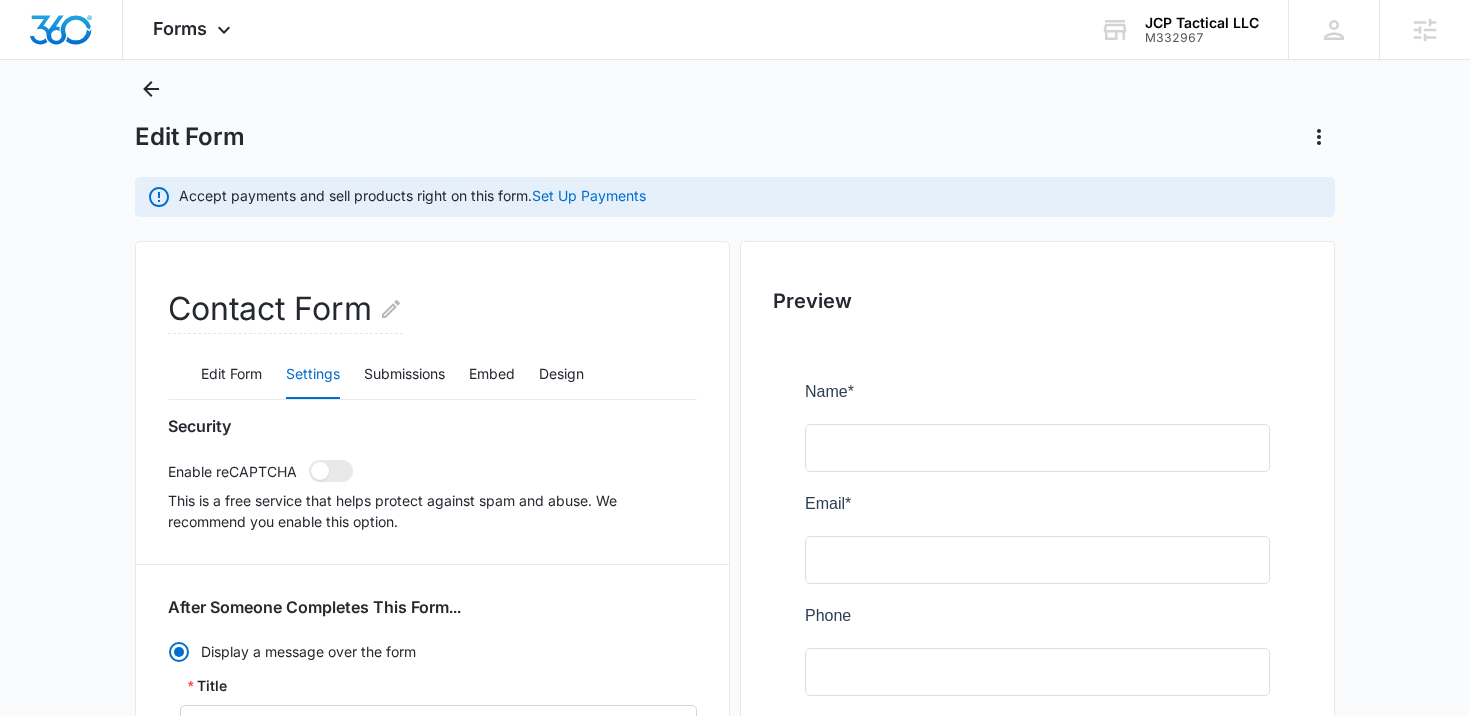 scroll, scrollTop: 0, scrollLeft: 0, axis: both 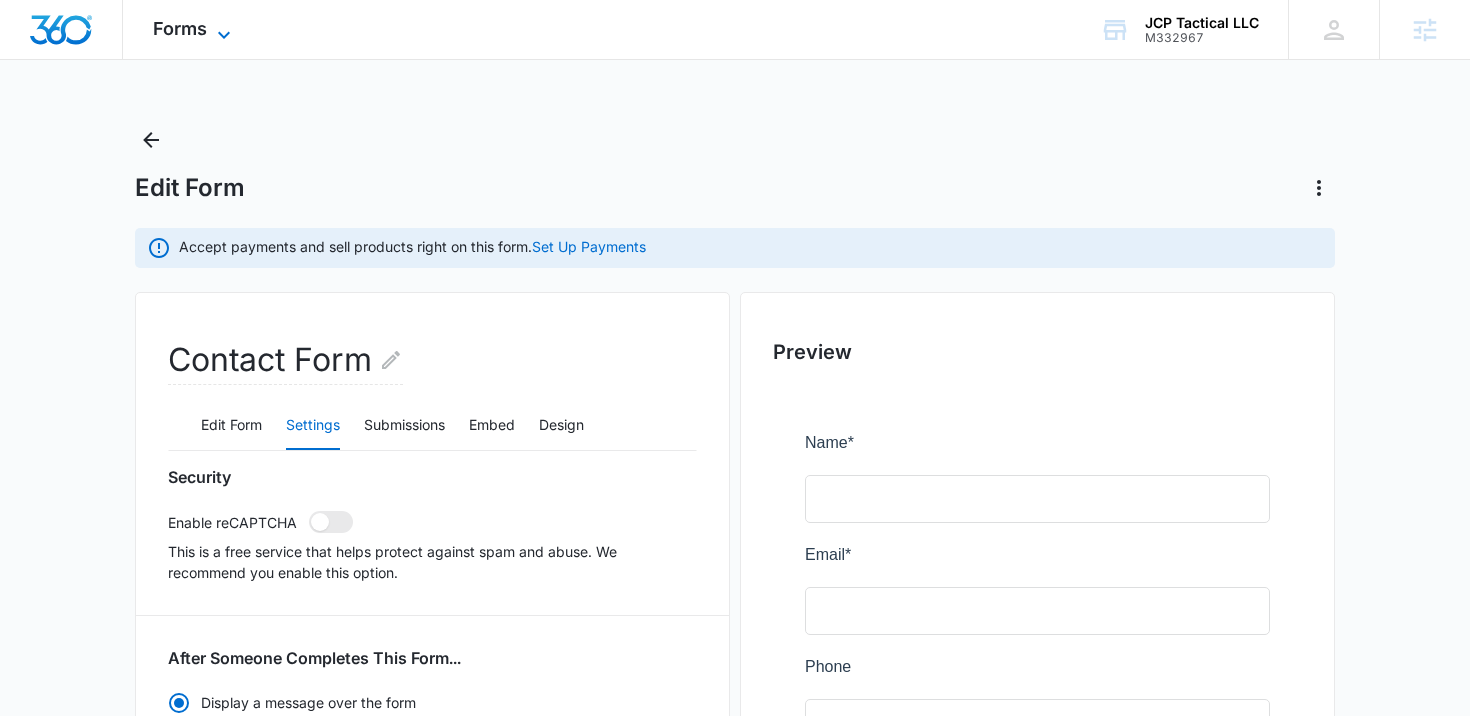 click 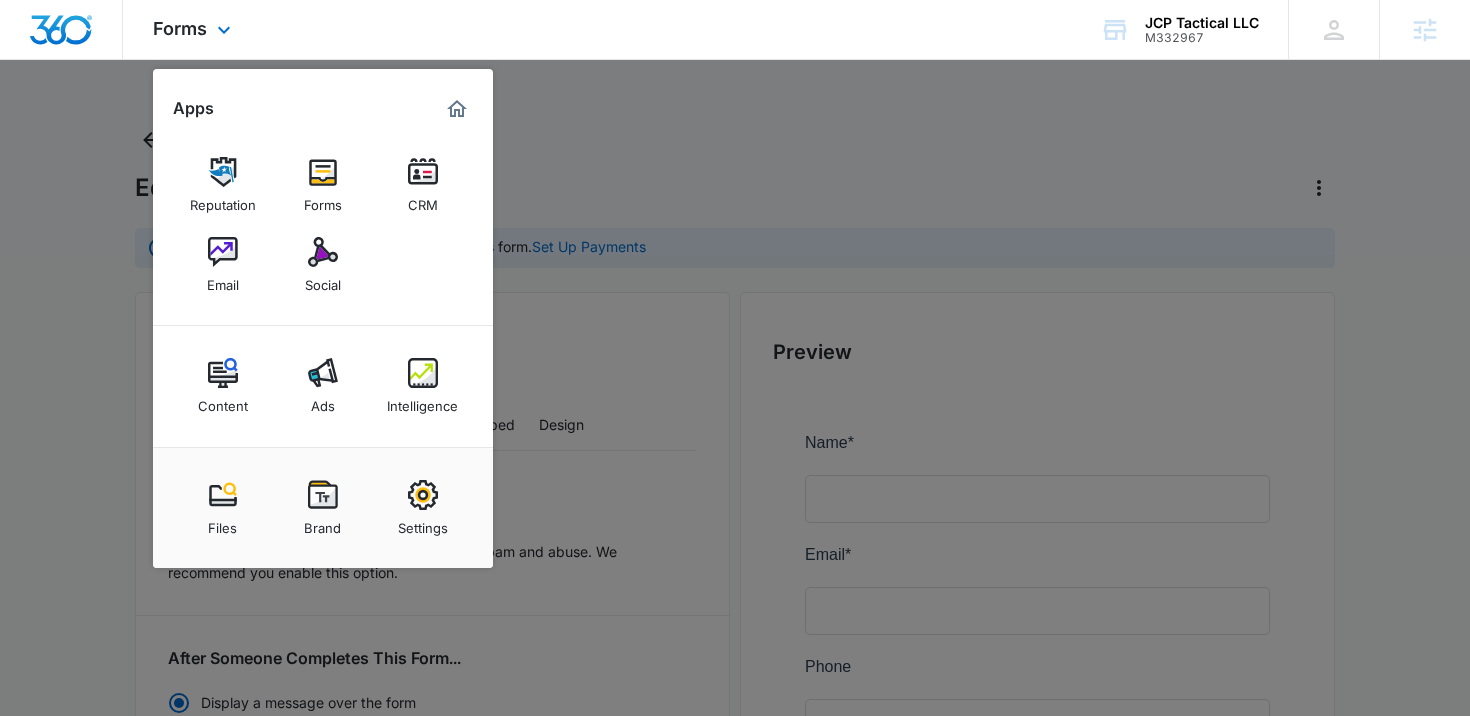 click on "Reputation Forms CRM Email Social" at bounding box center (323, 225) 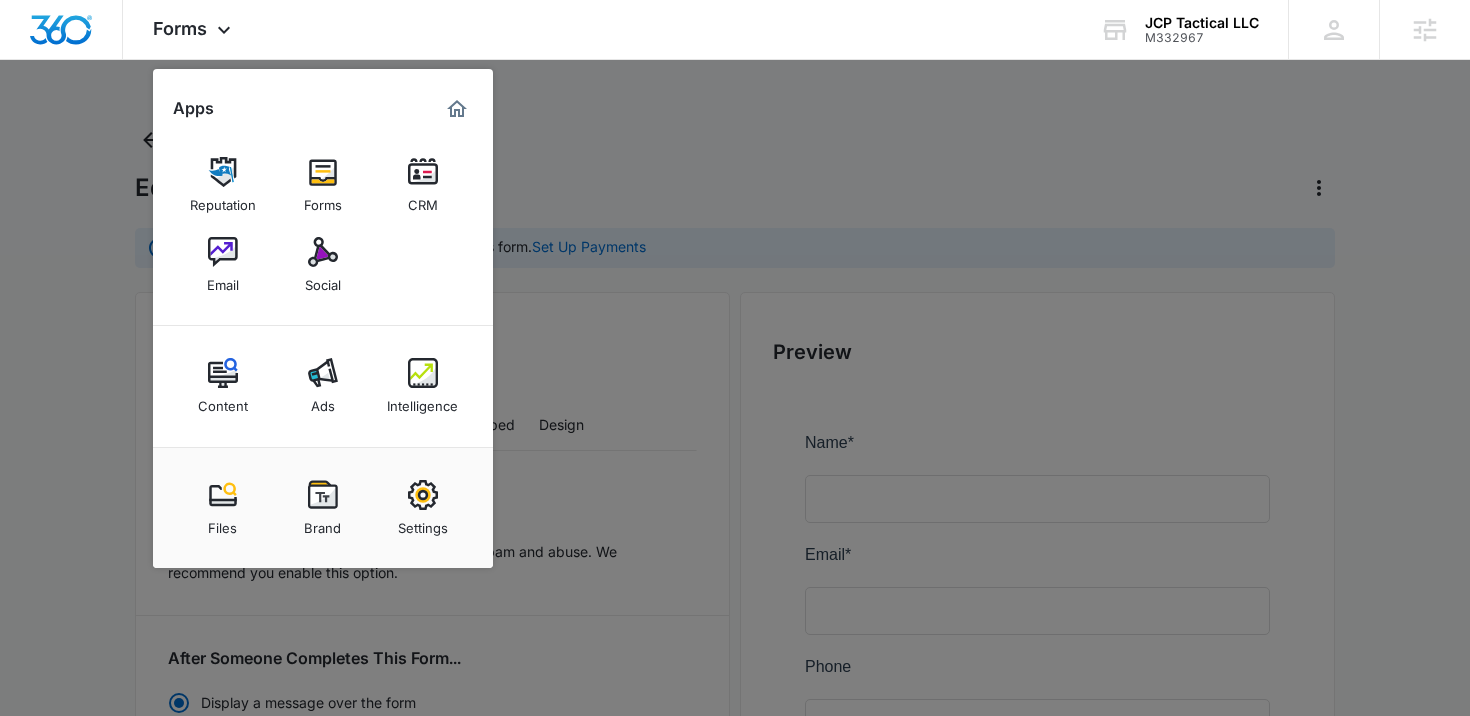click at bounding box center (735, 358) 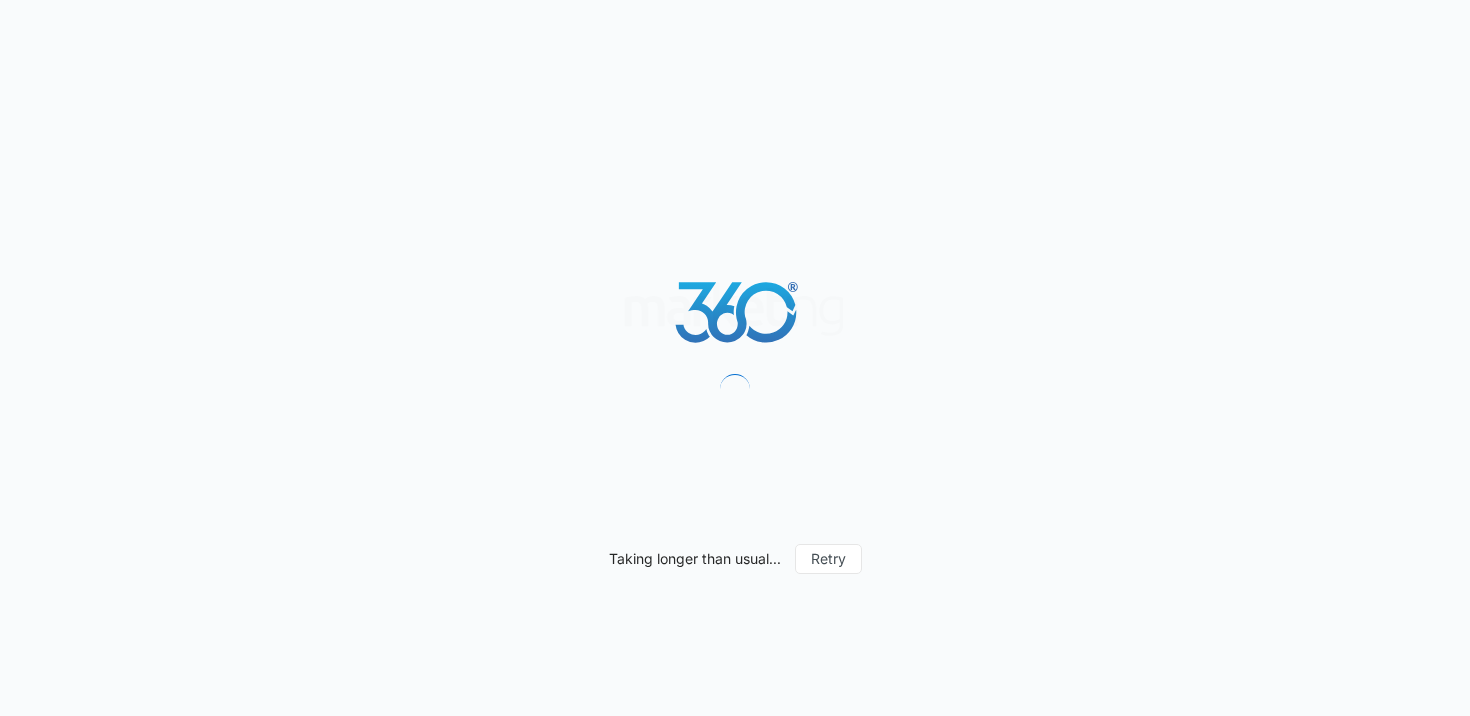 scroll, scrollTop: 0, scrollLeft: 0, axis: both 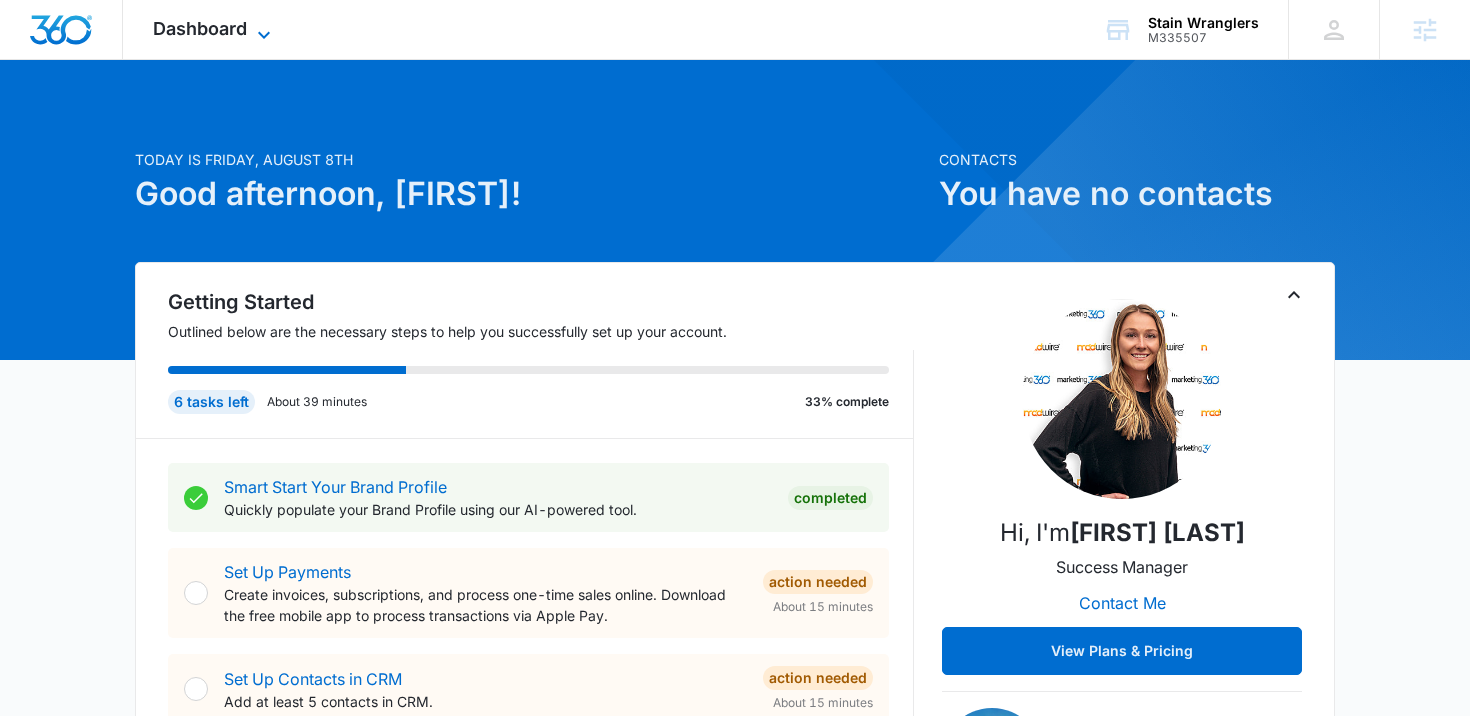 click on "Dashboard" at bounding box center (200, 28) 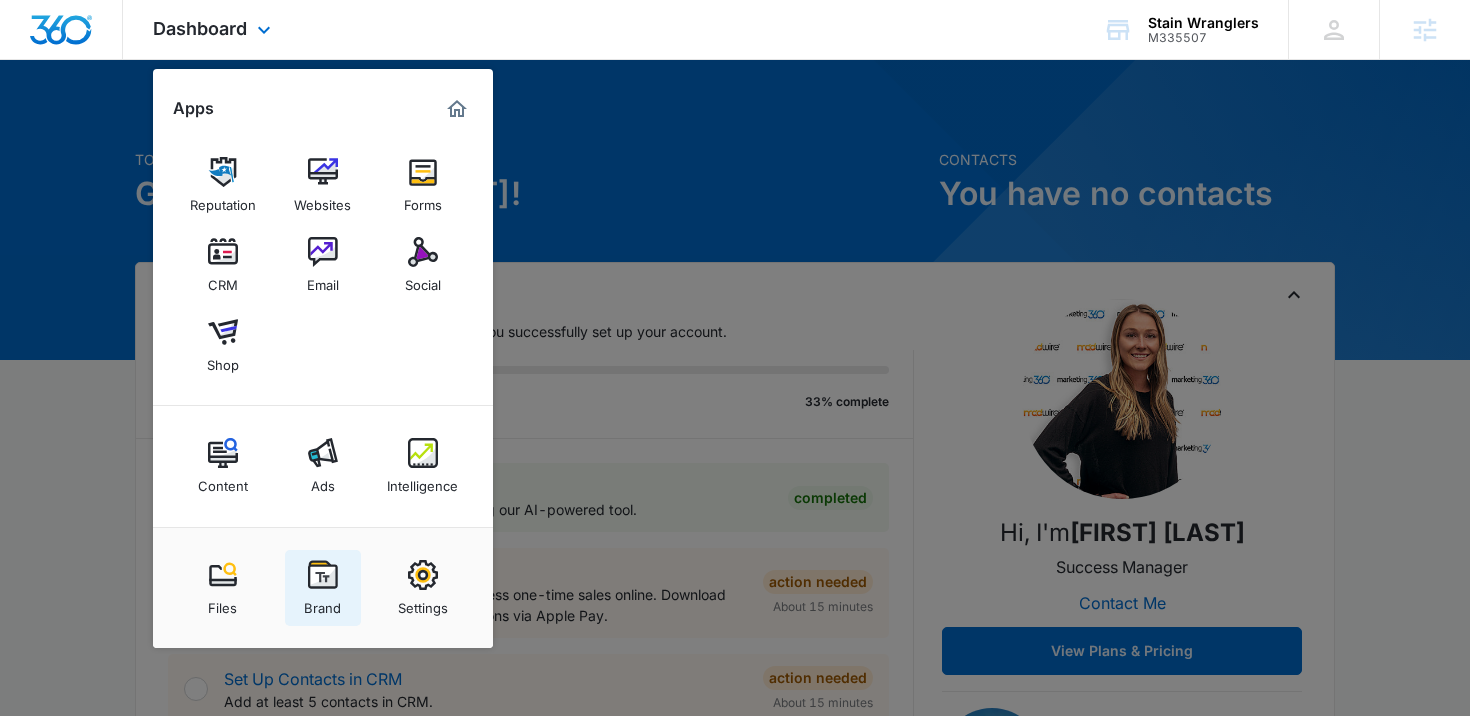 click on "Brand" at bounding box center [322, 603] 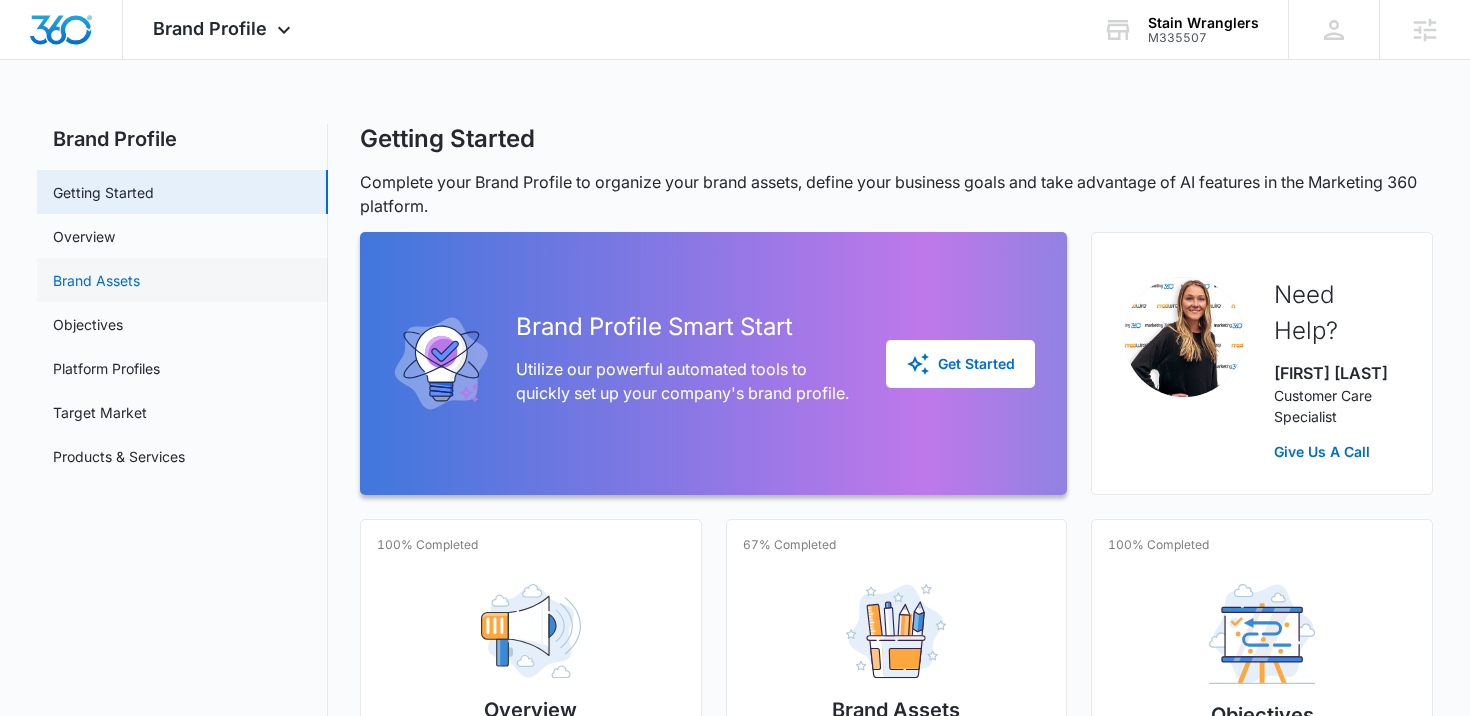 click on "Brand Assets" at bounding box center [96, 280] 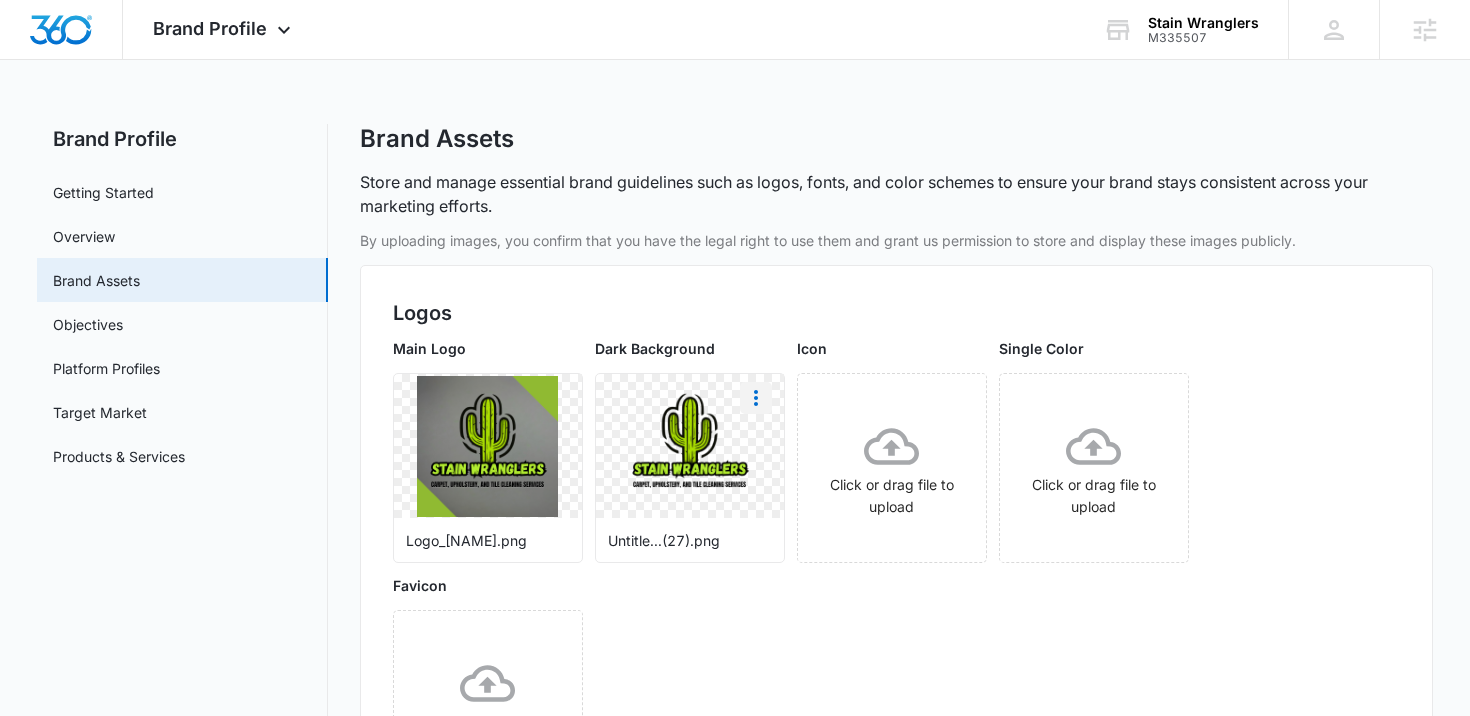 click 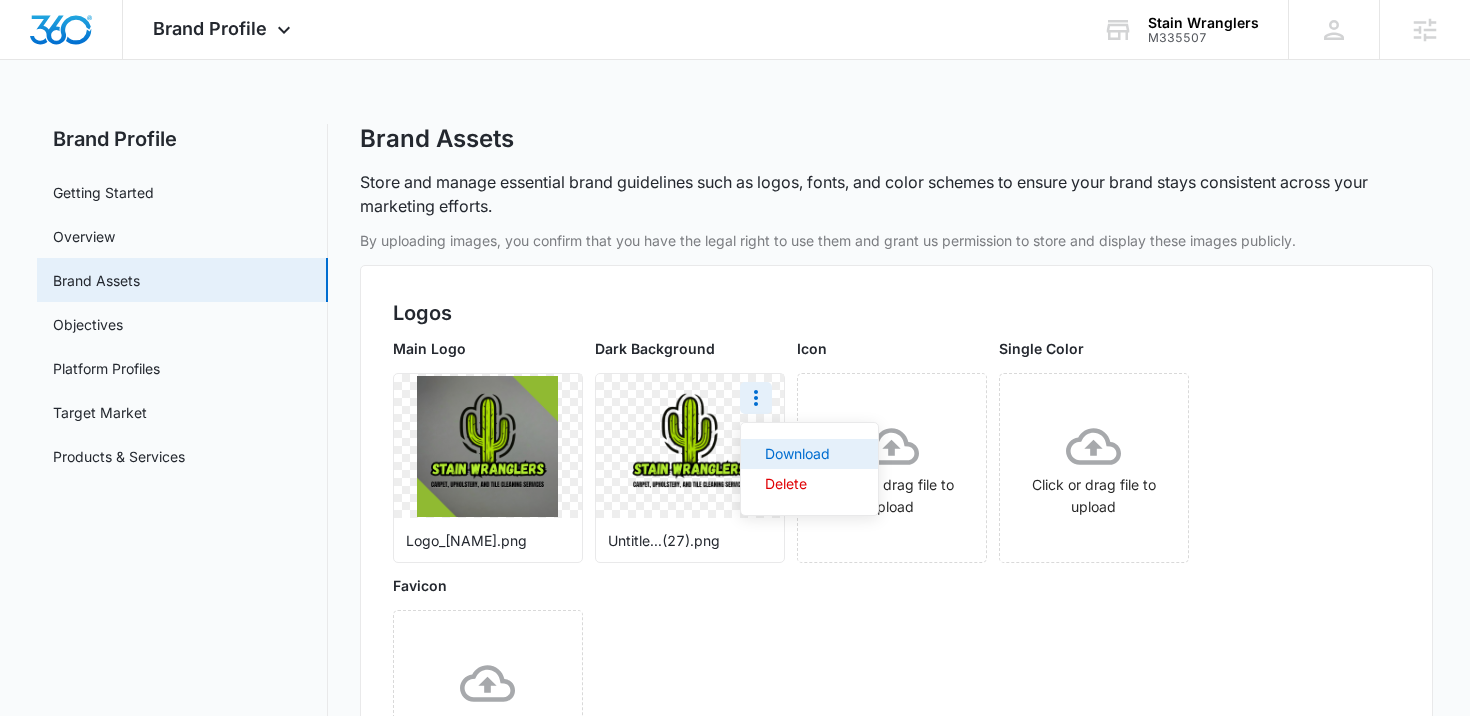 click on "Download" at bounding box center (797, 454) 